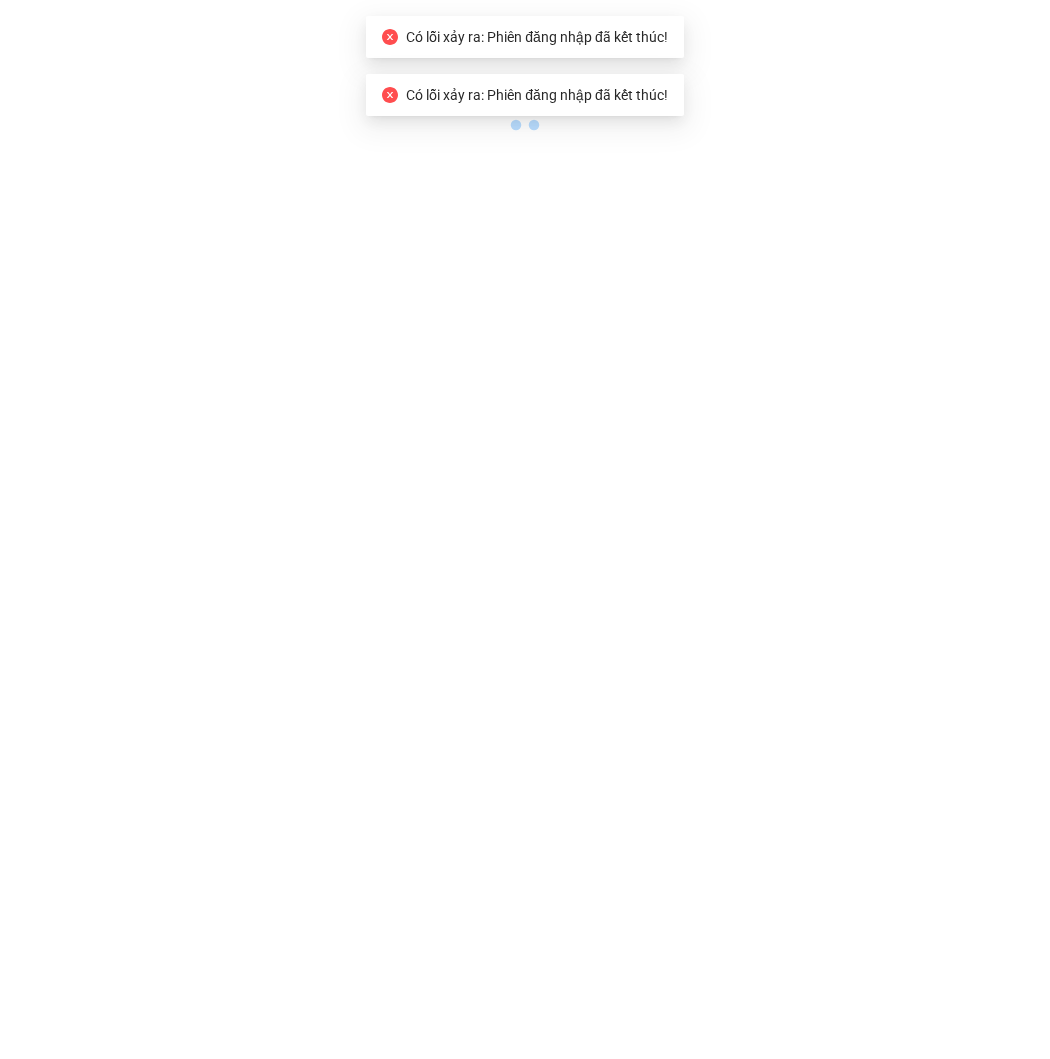 scroll, scrollTop: 0, scrollLeft: 0, axis: both 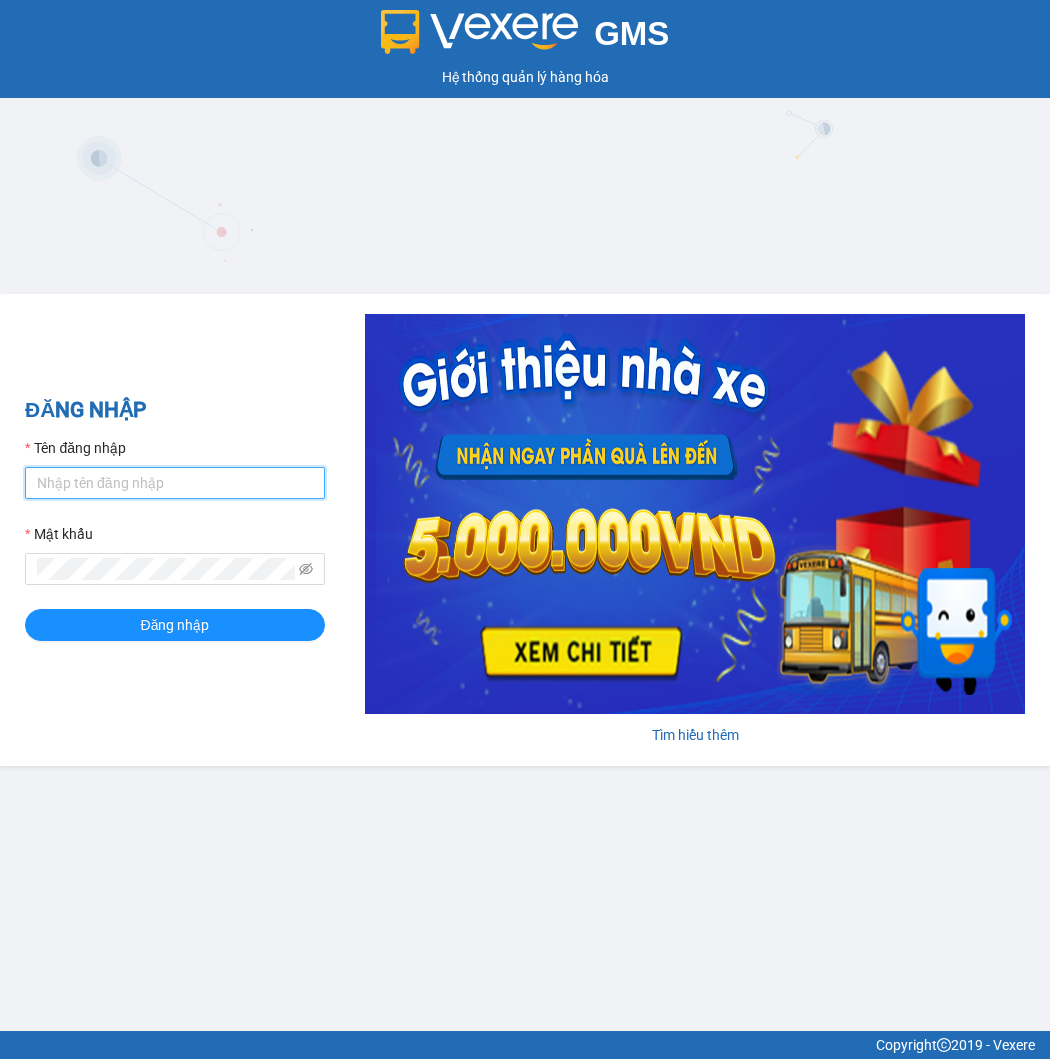 type on "nhan.tankimchi" 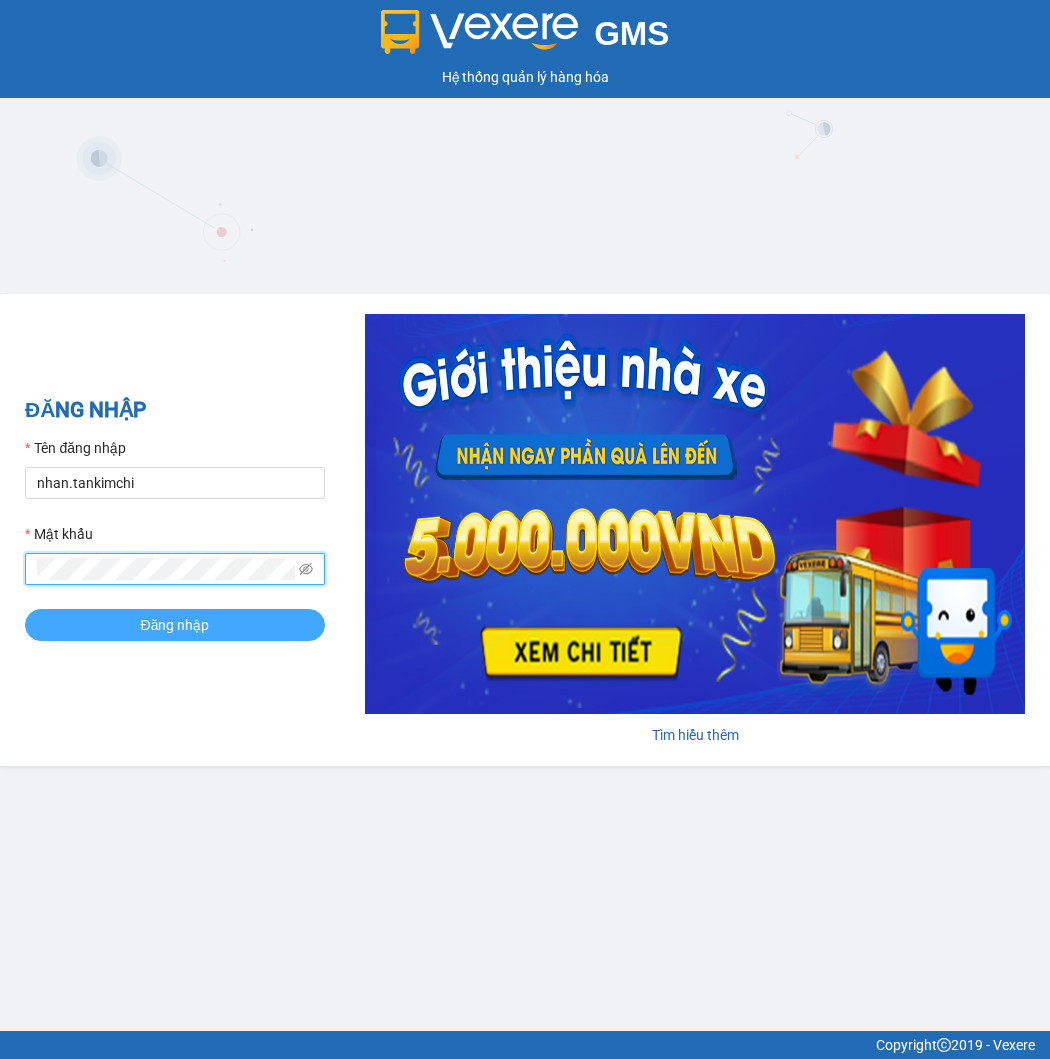 click on "Đăng nhập" at bounding box center (175, 625) 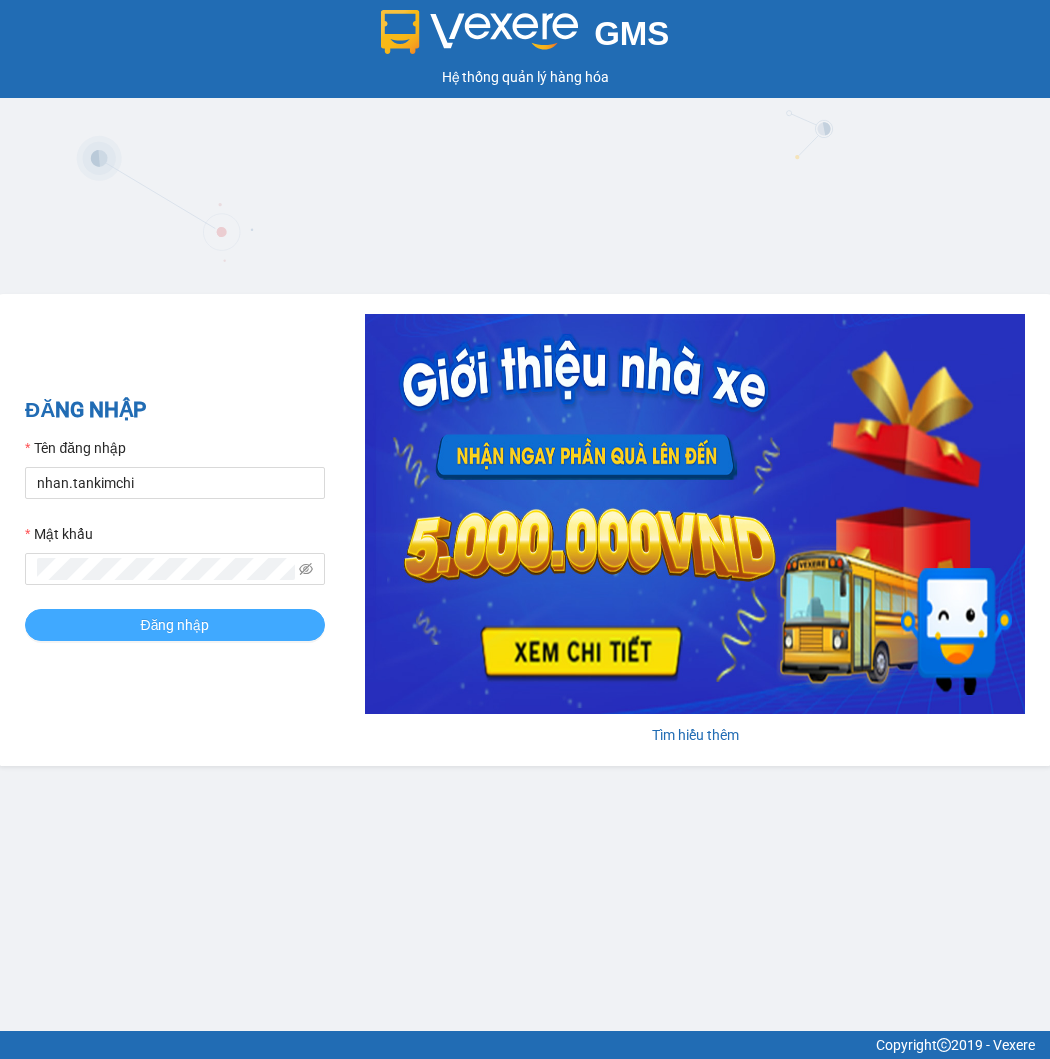 click on "Đăng nhập" at bounding box center (175, 625) 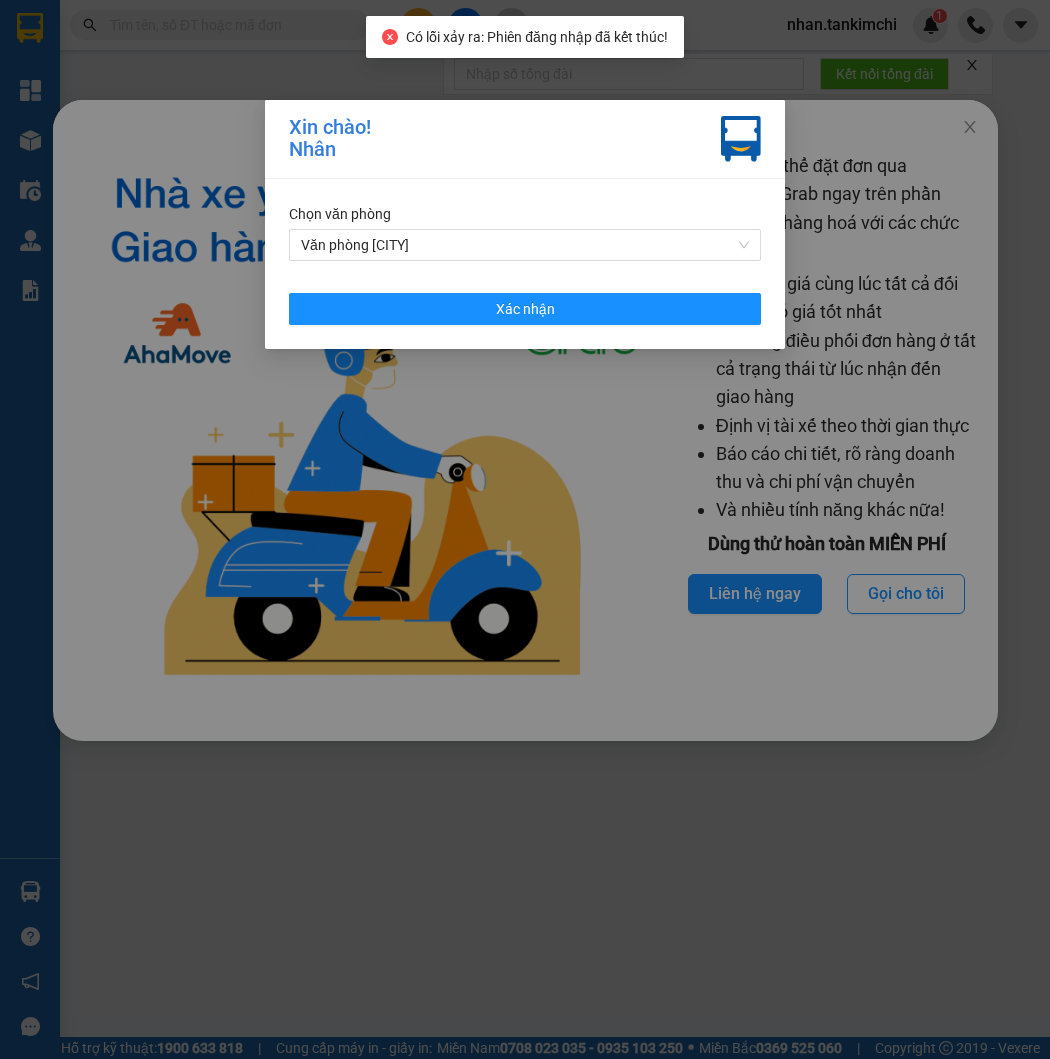 click on "Chọn văn phòng Văn phòng Đà Nẵng Xác nhận" at bounding box center (525, 264) 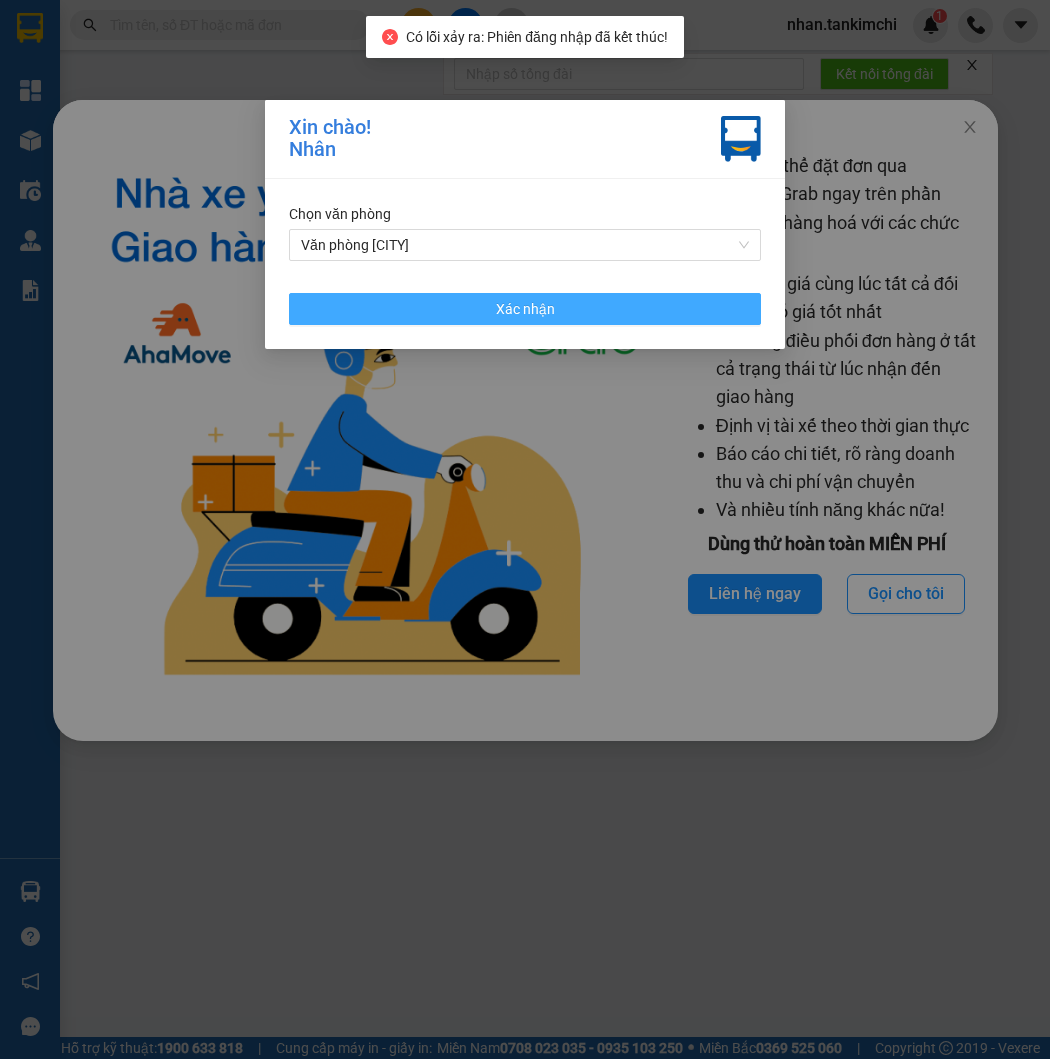 click on "Xác nhận" at bounding box center (525, 309) 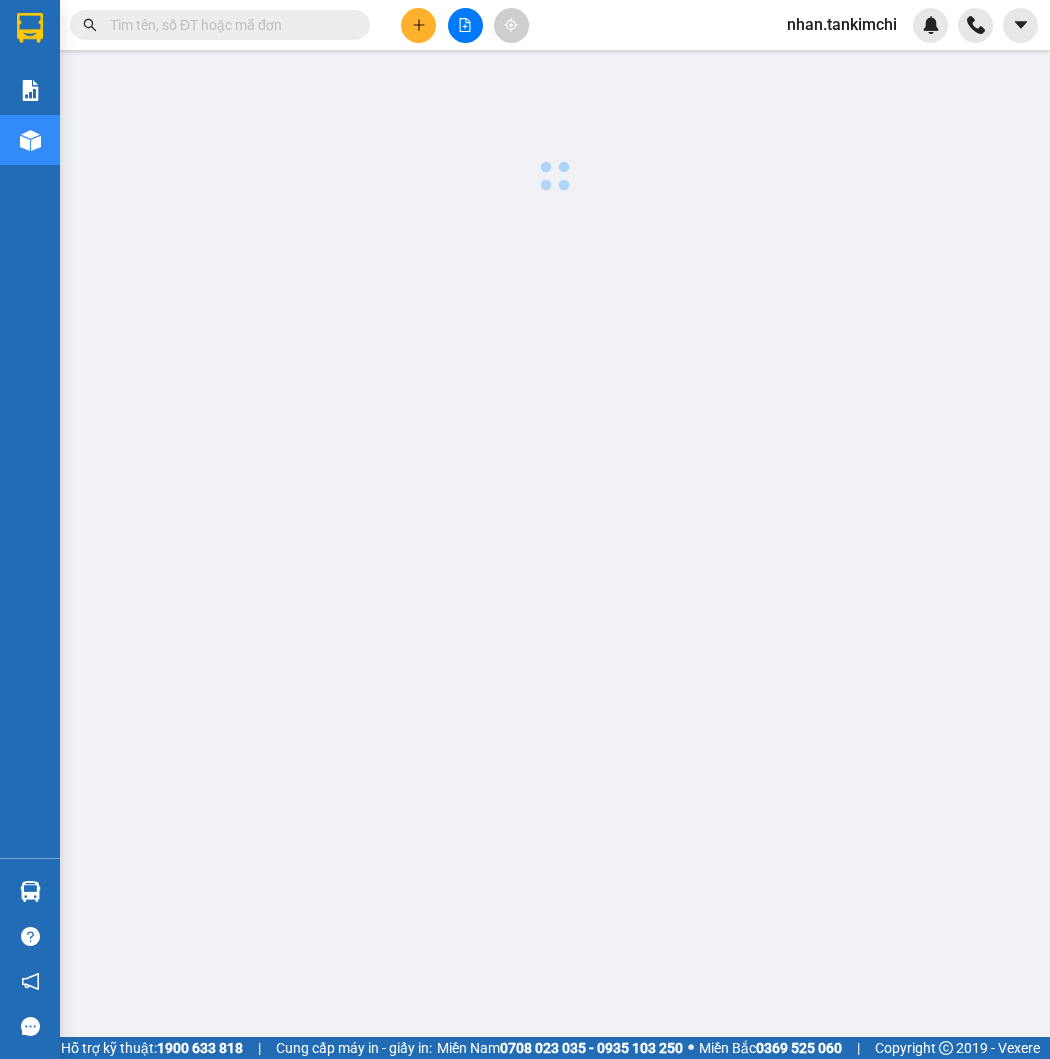 scroll, scrollTop: 0, scrollLeft: 0, axis: both 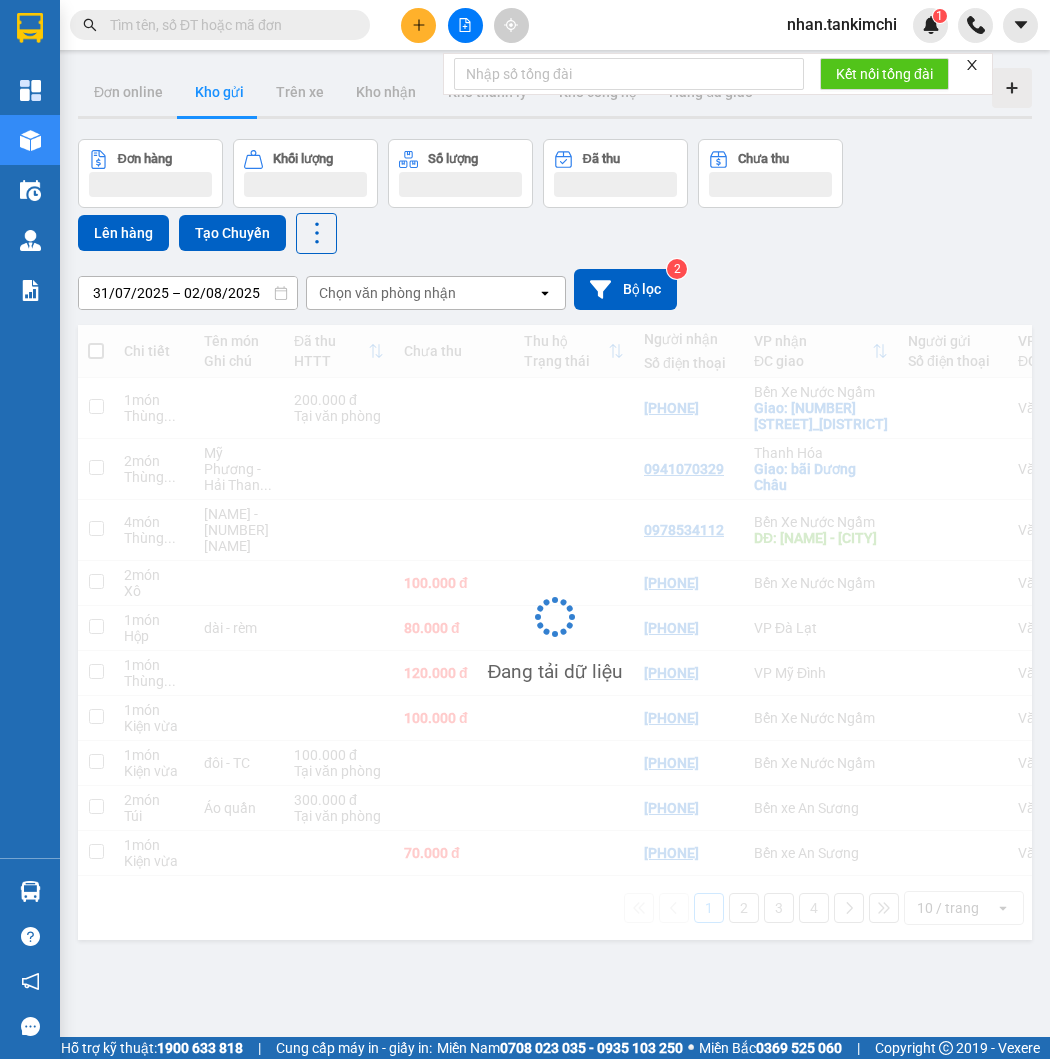 click at bounding box center [228, 25] 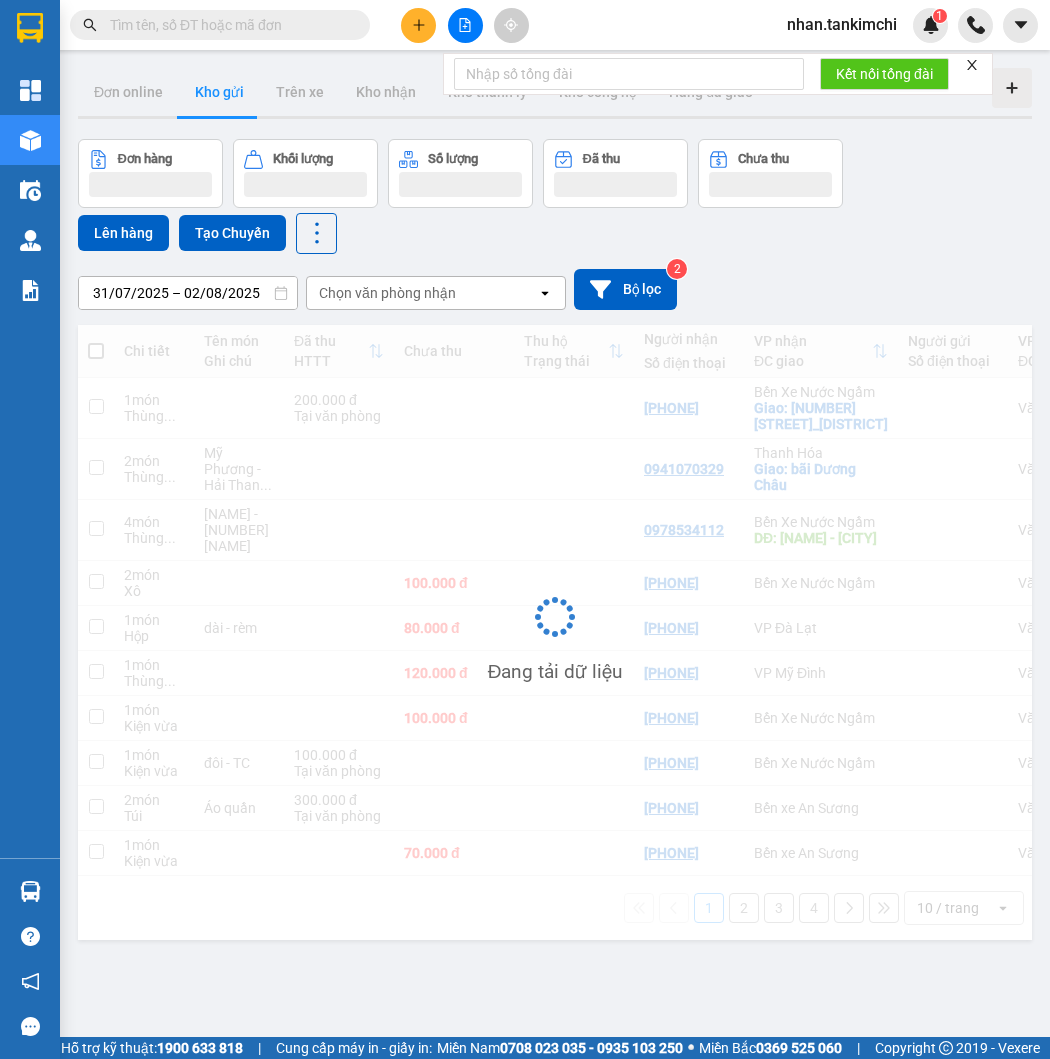 paste on "0905159321" 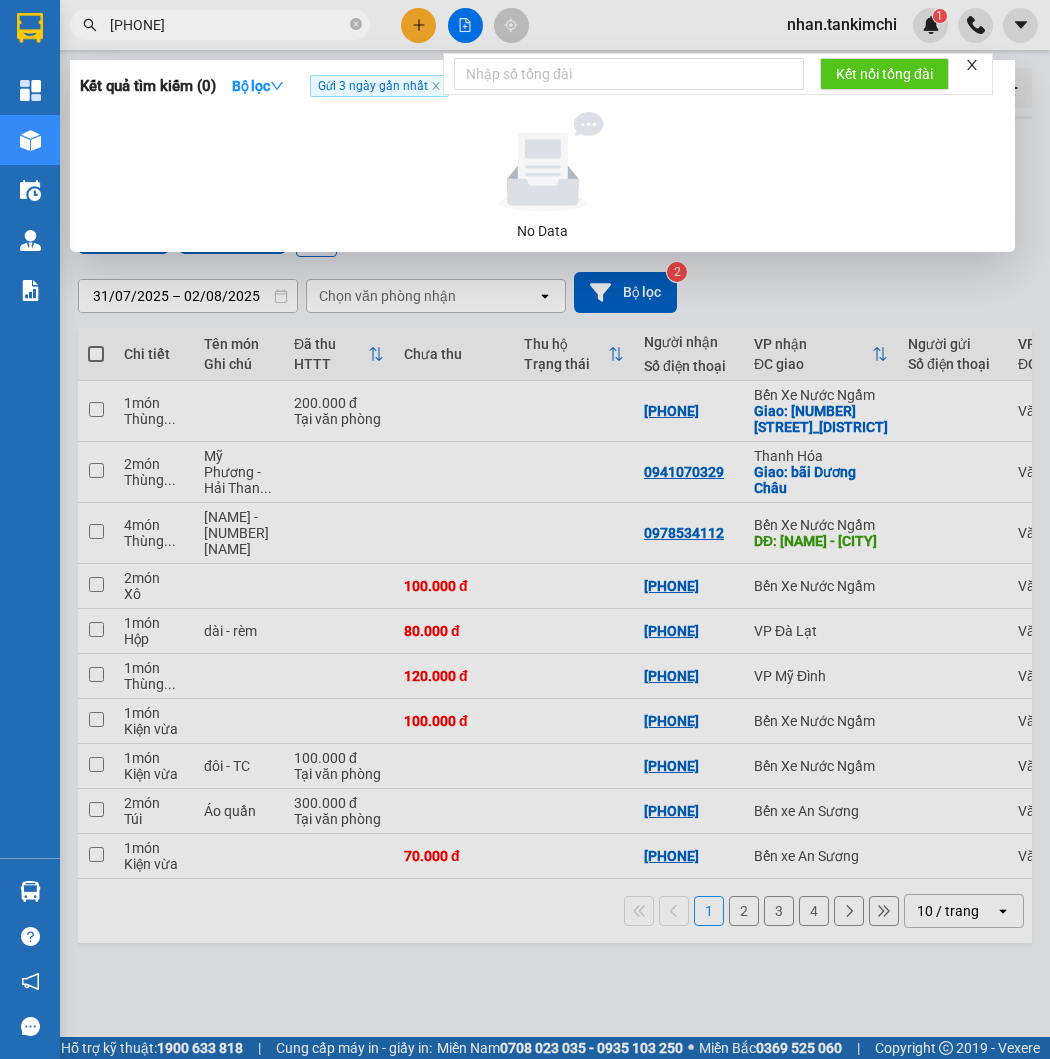 type on "0905159321" 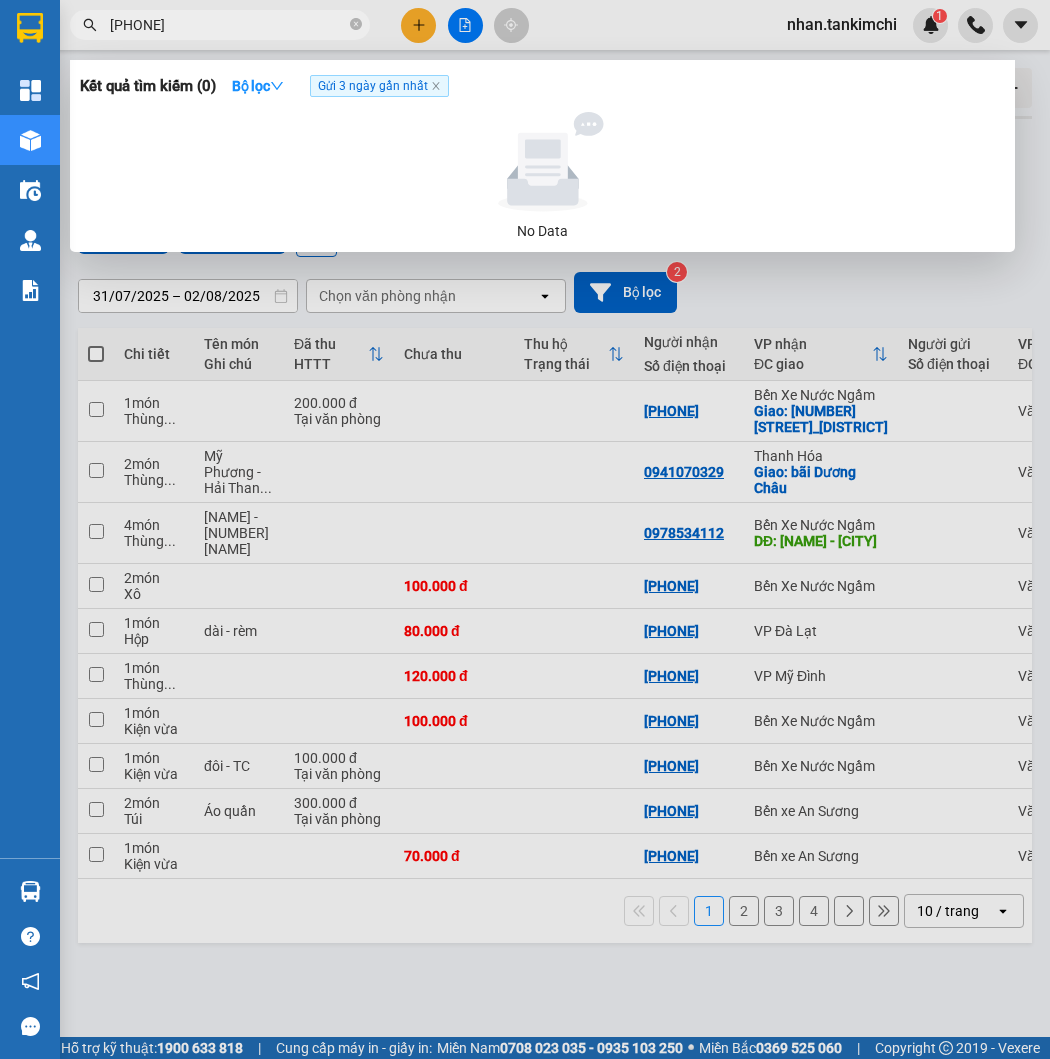 click on "Gửi 3 ngày gần nhất" 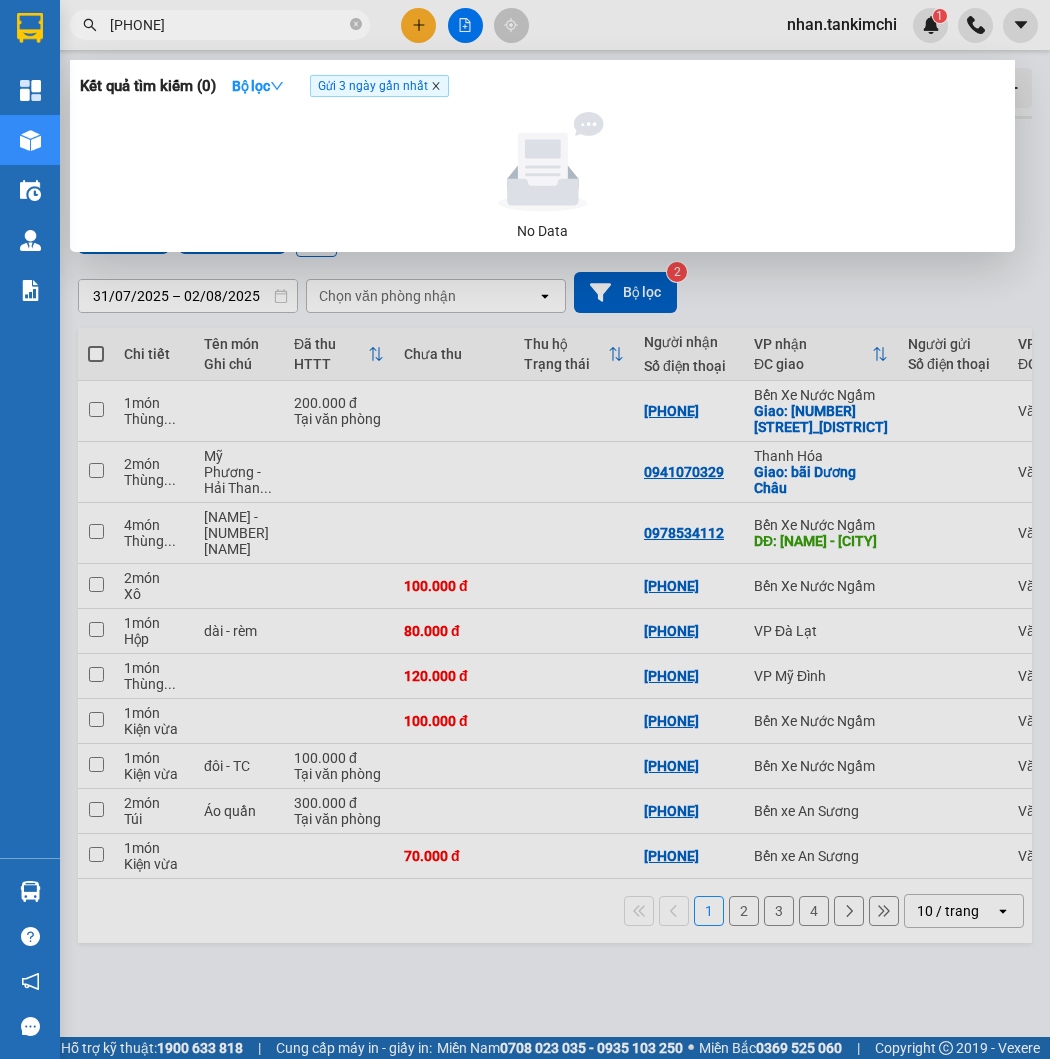 click 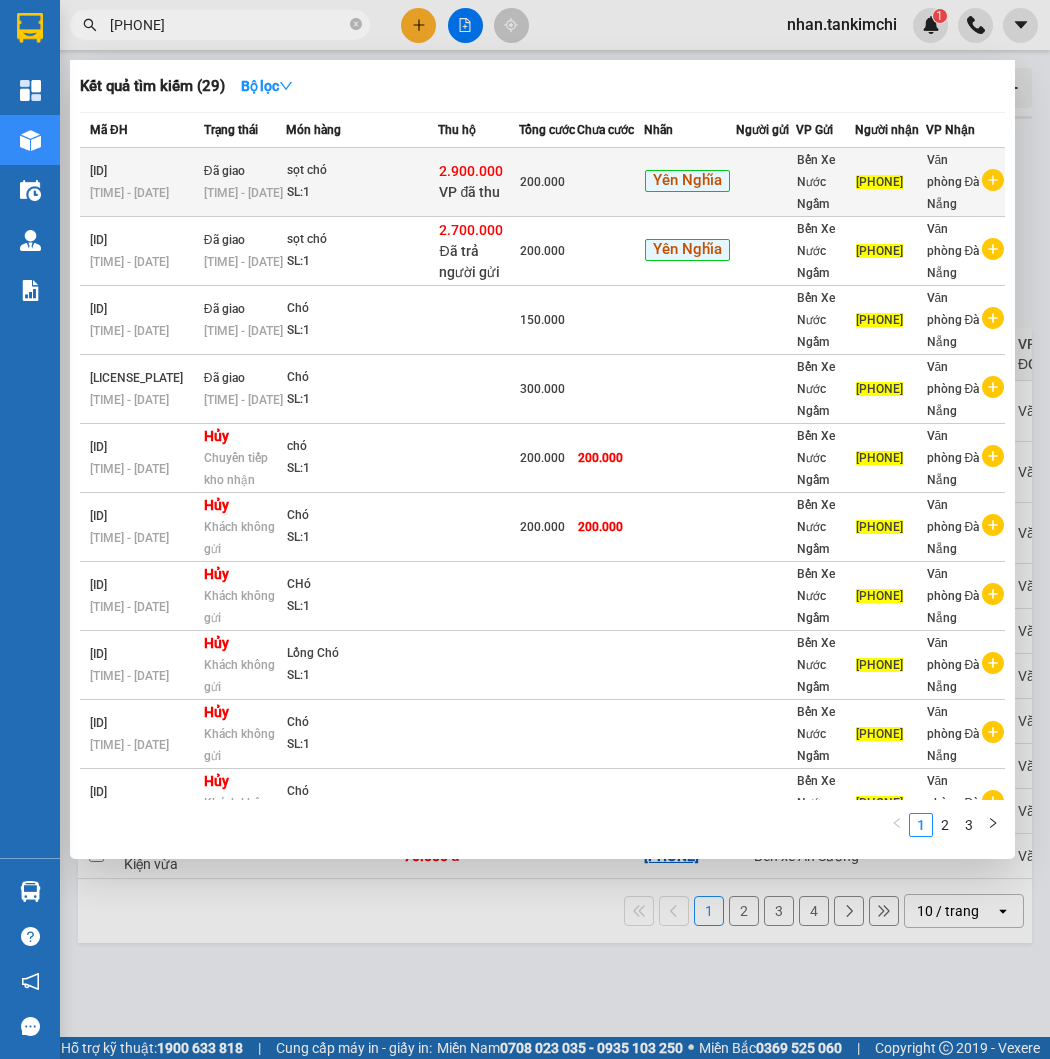 click on "Yên Nghĩa" at bounding box center [687, 181] 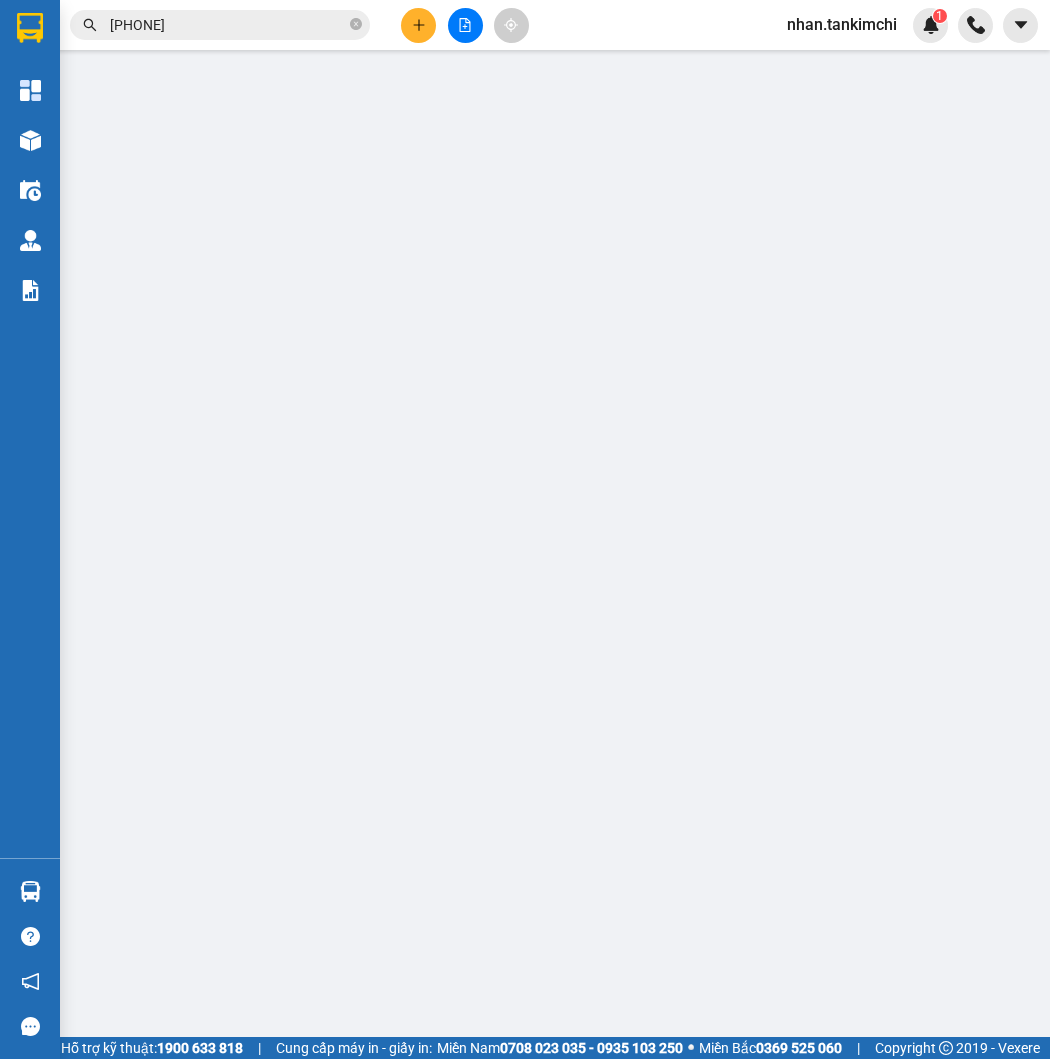 type on "0905159321" 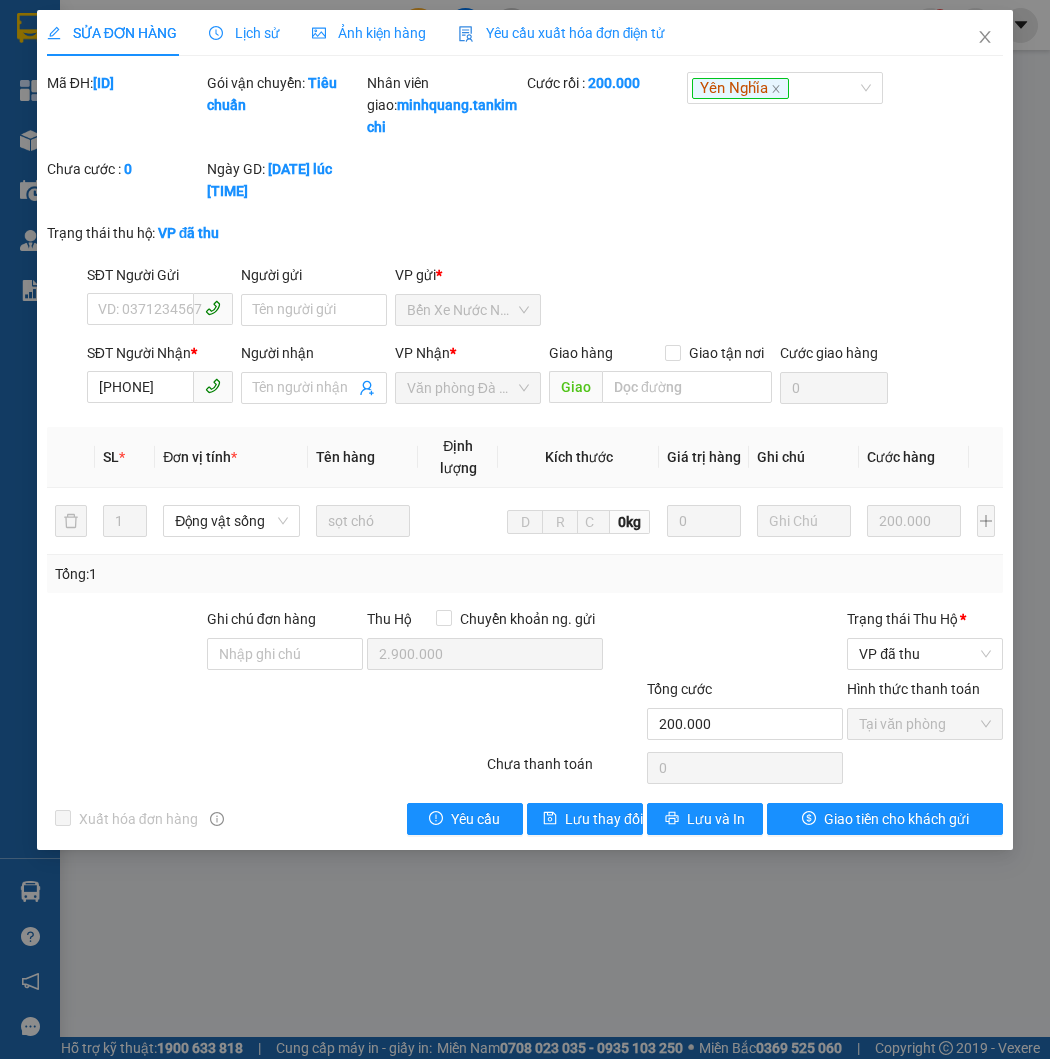 click on "Lịch sử" at bounding box center [244, 33] 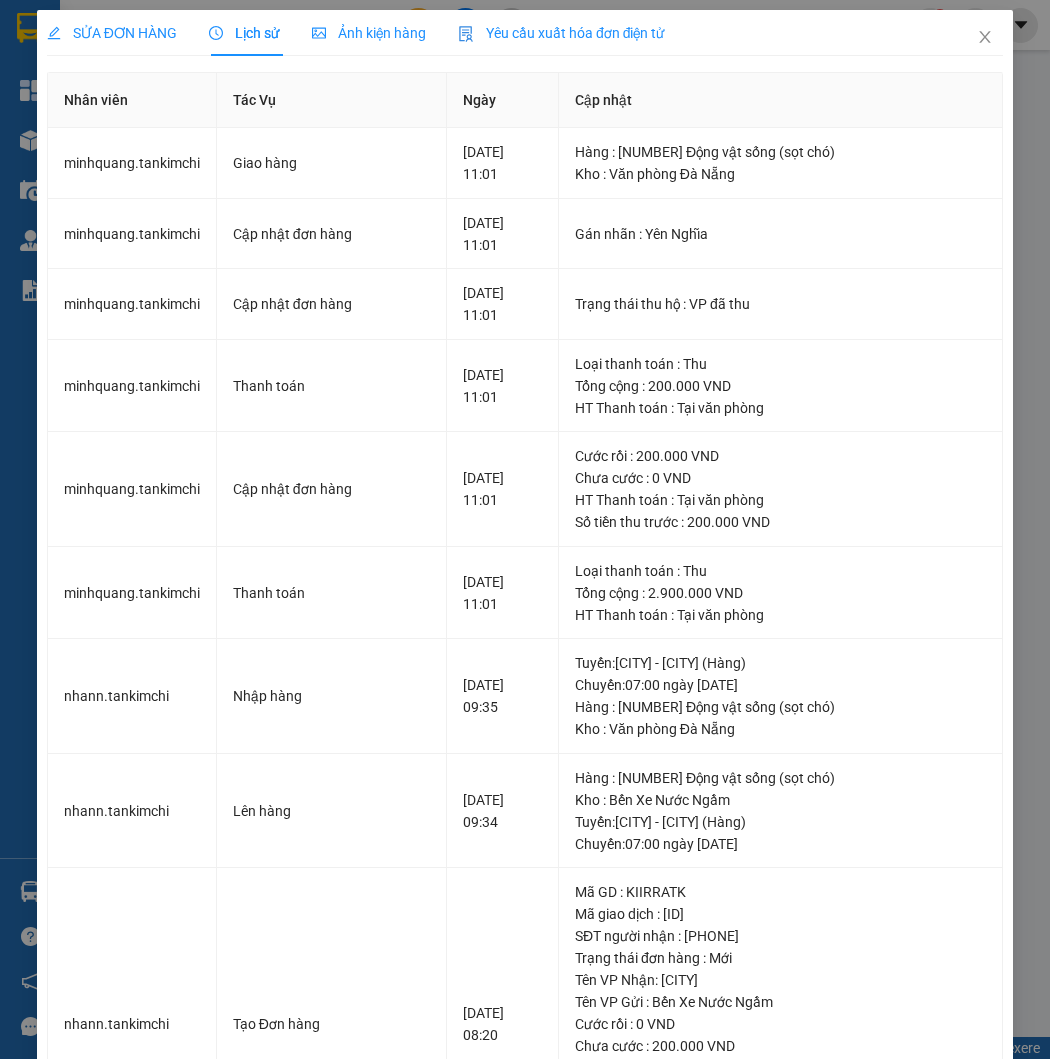 click on "Lịch sử" at bounding box center [244, 33] 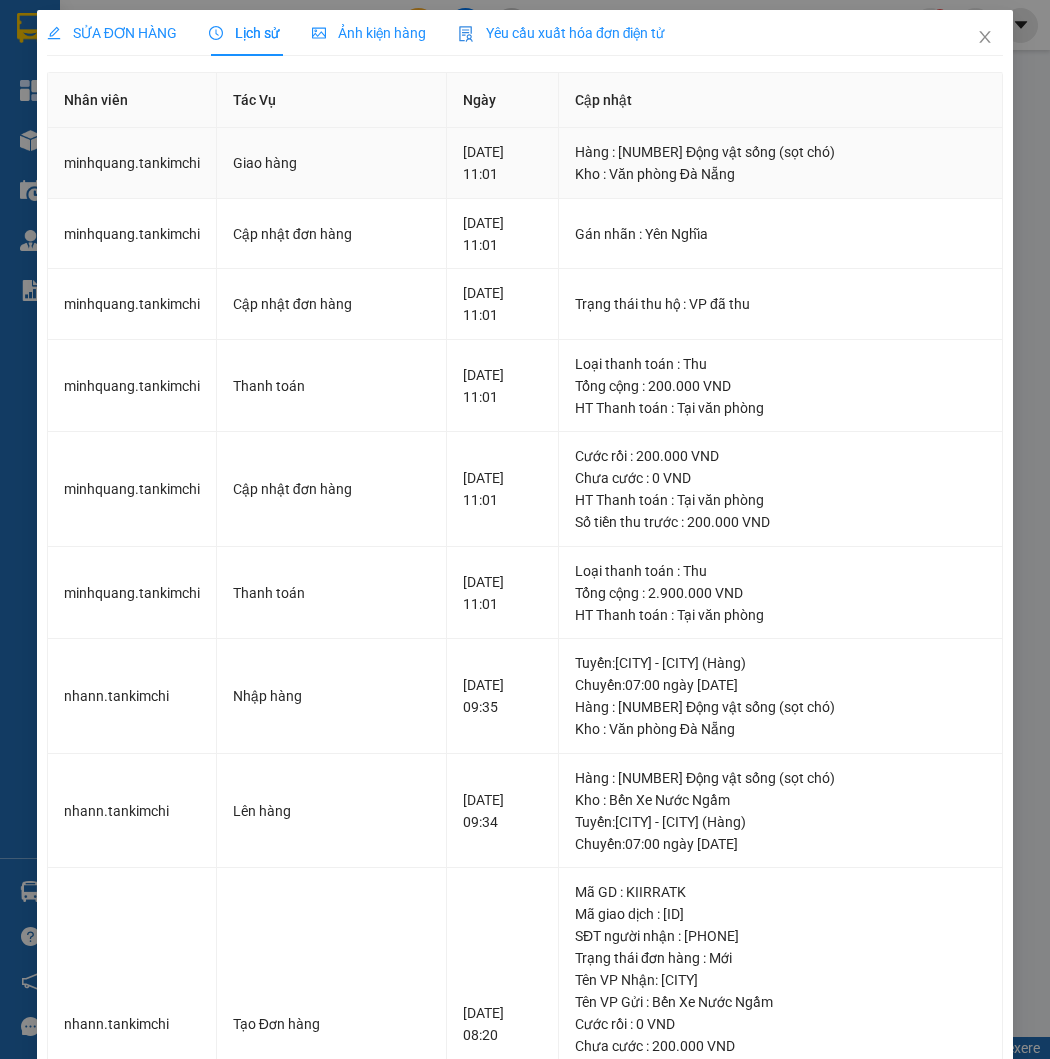 click on "Kho  : Văn phòng Đà Nẵng" at bounding box center [780, 174] 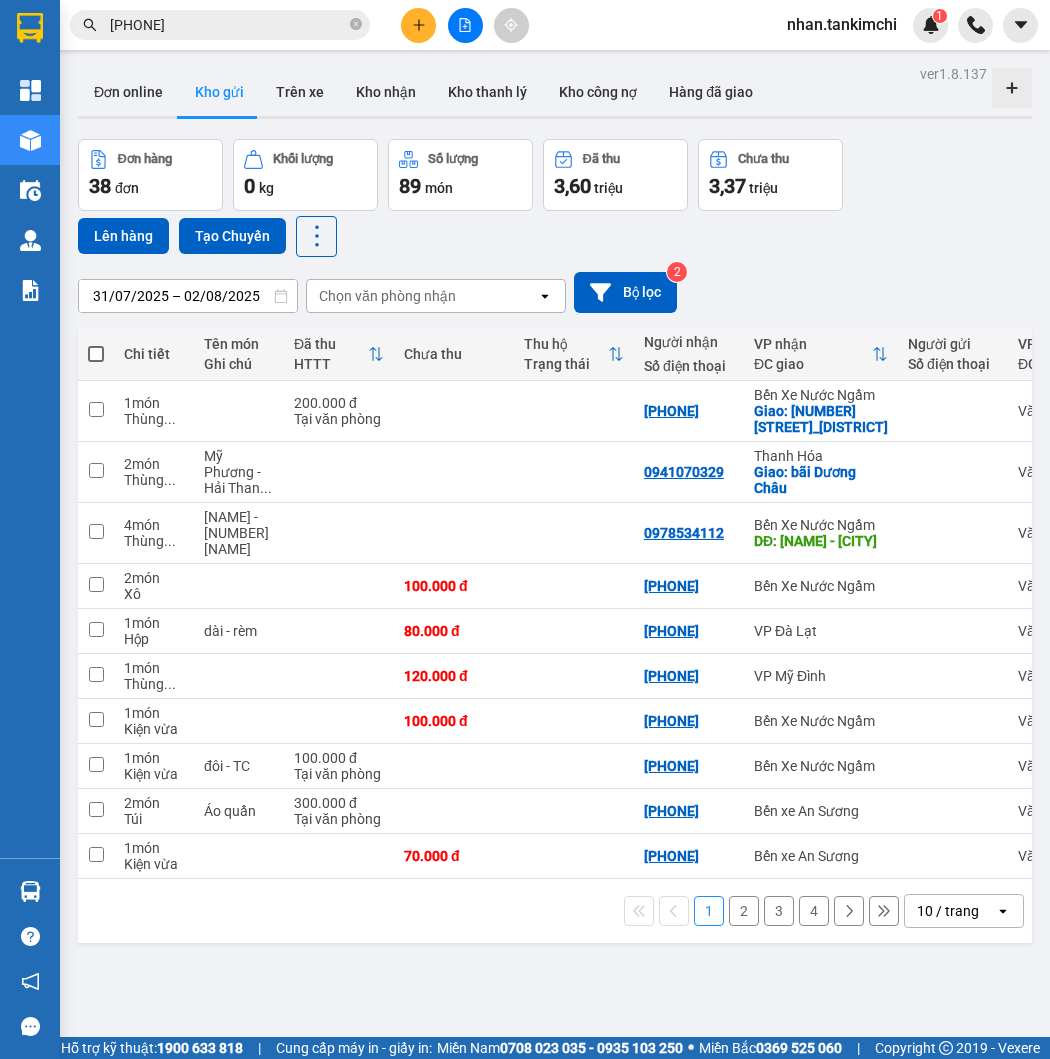 click on "0905159321" at bounding box center (228, 25) 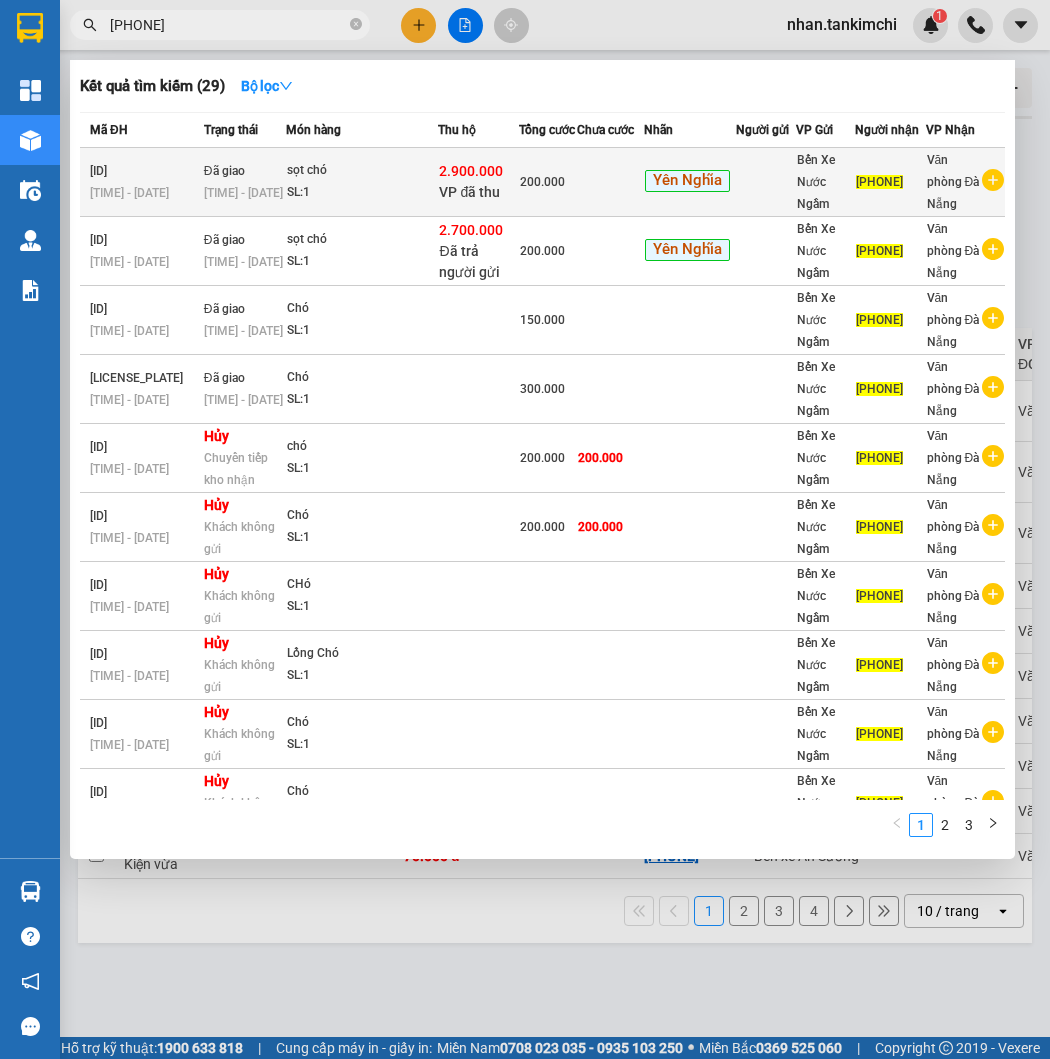 click on "2.900.000" at bounding box center (471, 171) 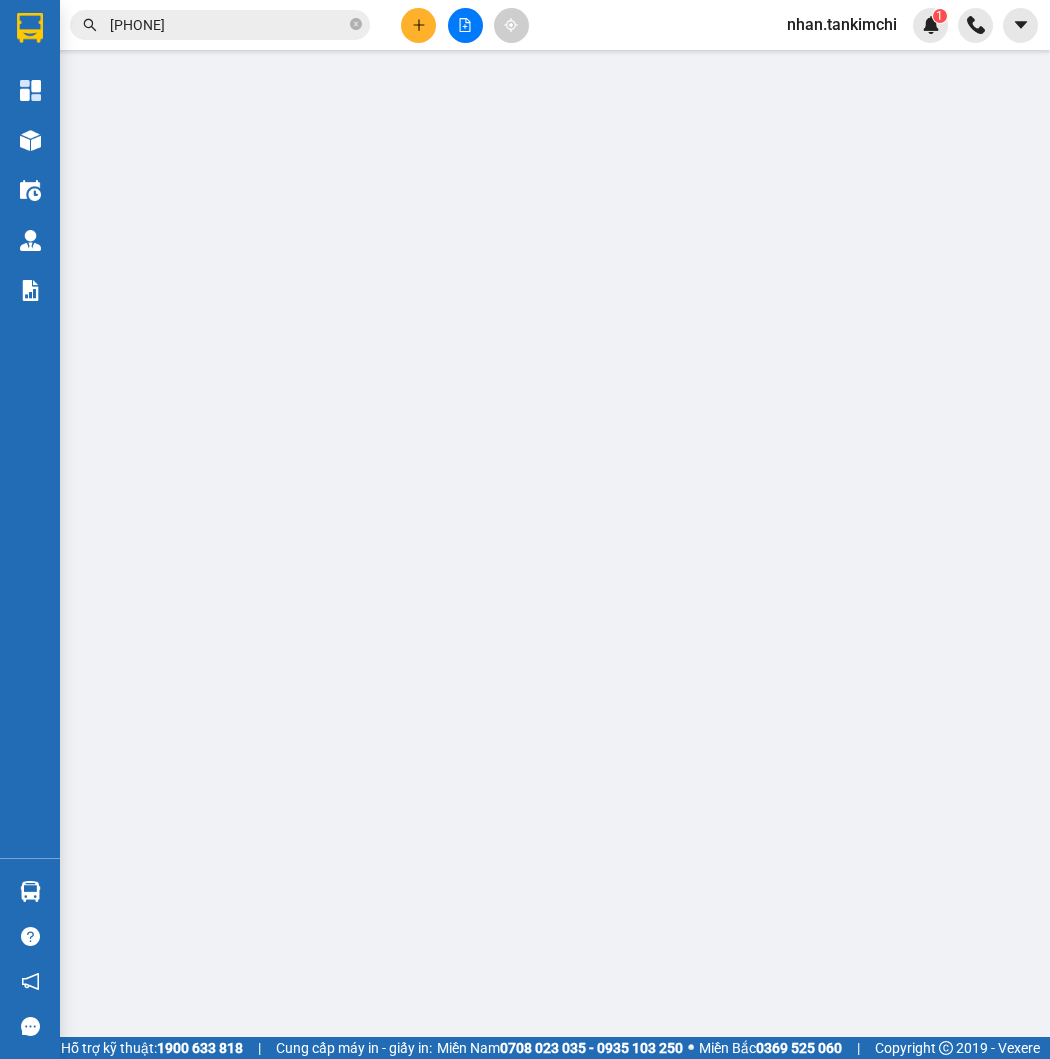 type on "0905159321" 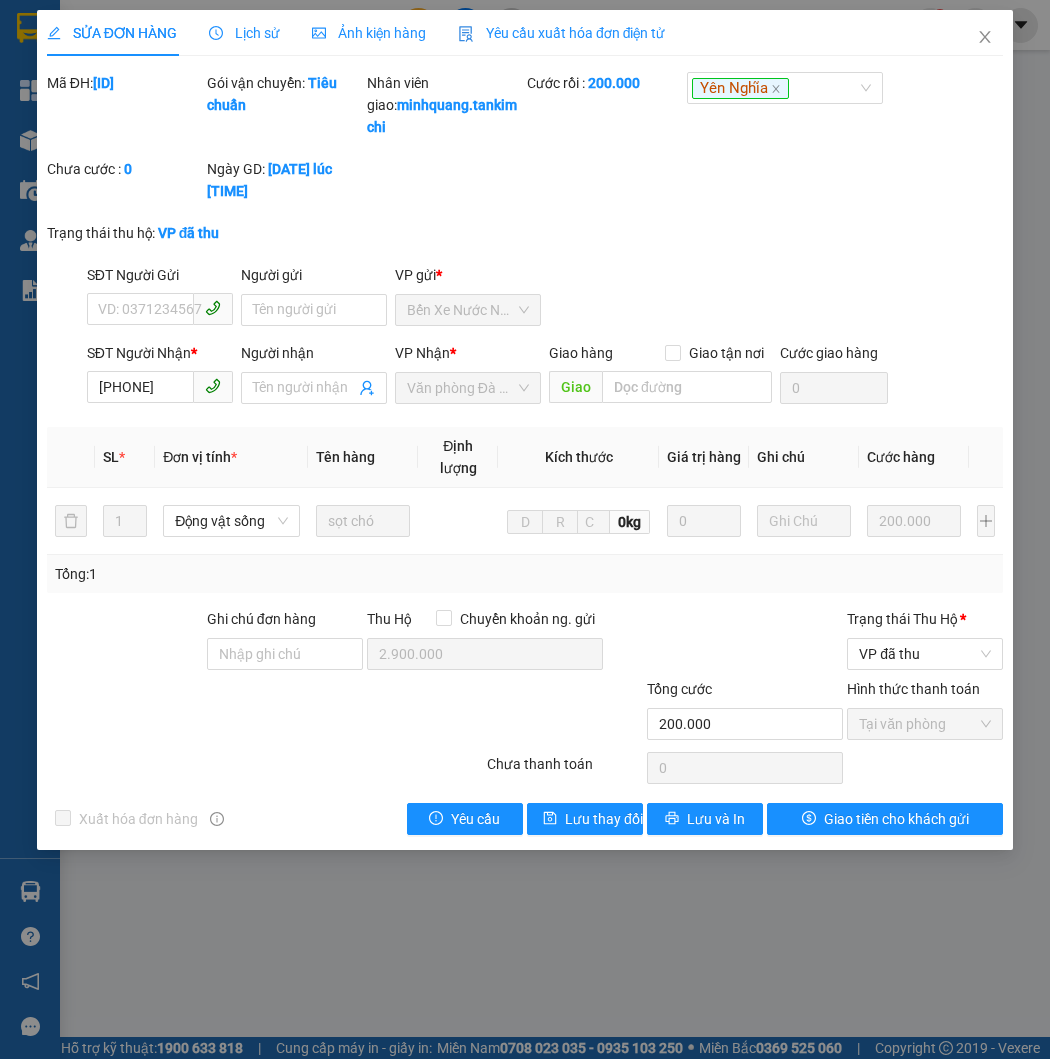 click on "Hình thức thanh toán" at bounding box center (925, 693) 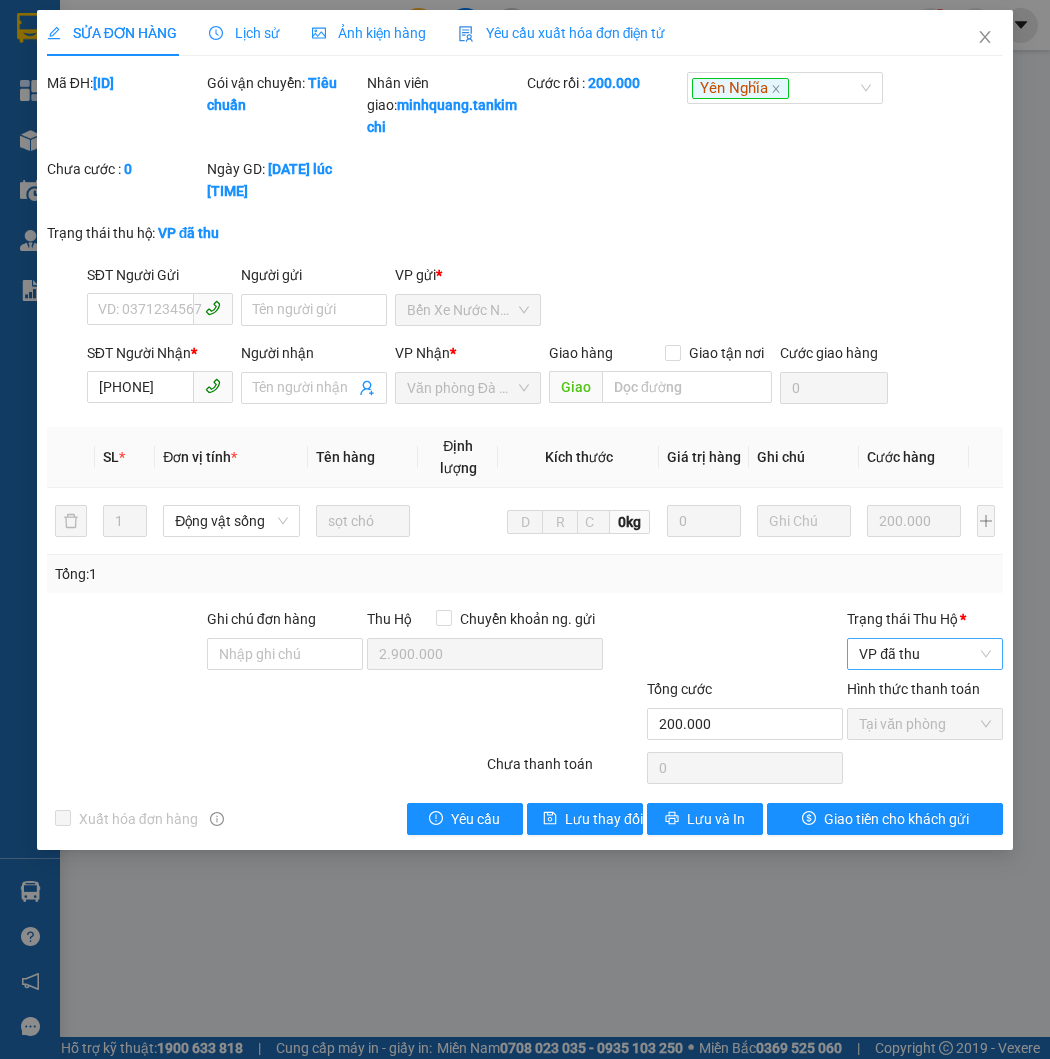 click on "VP đã thu" at bounding box center (925, 654) 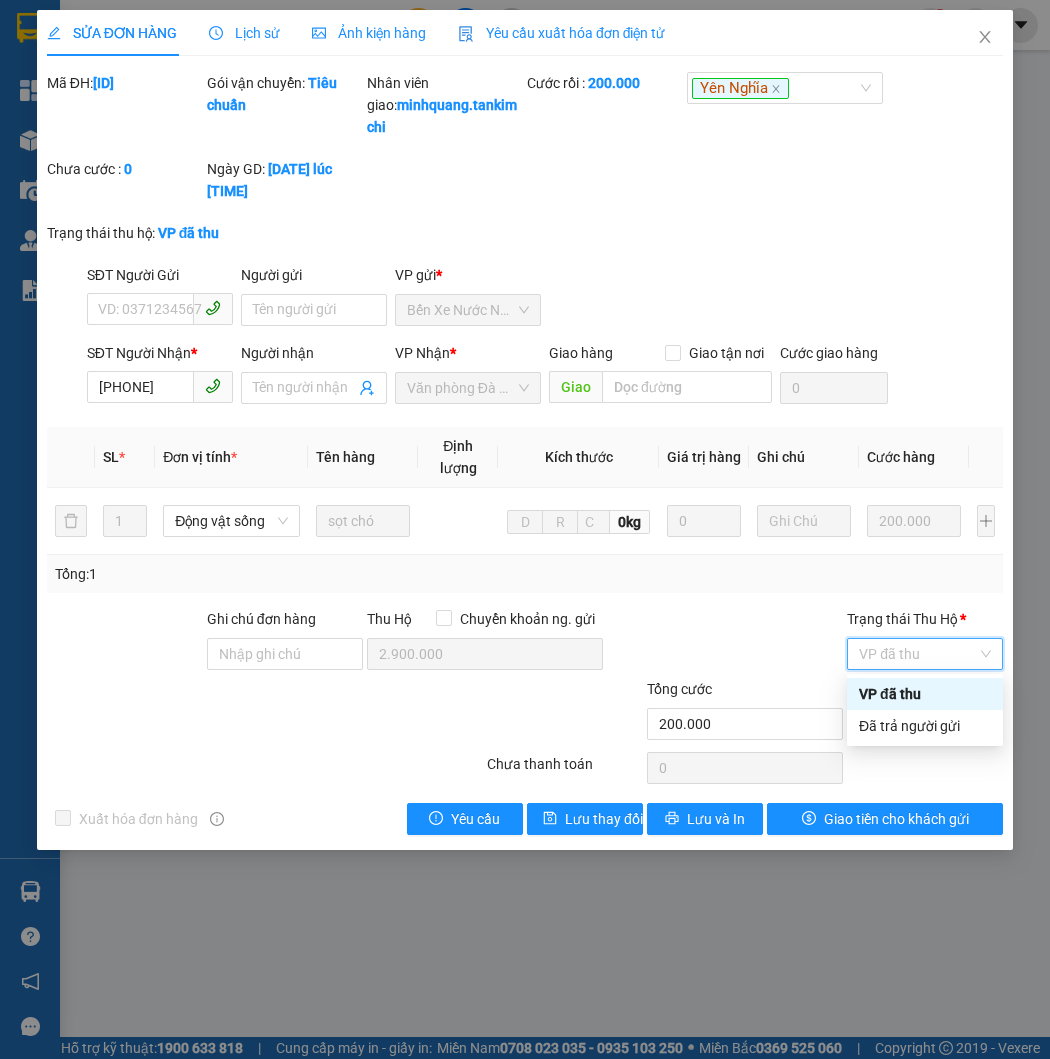 click on "VP đã thu" at bounding box center [925, 694] 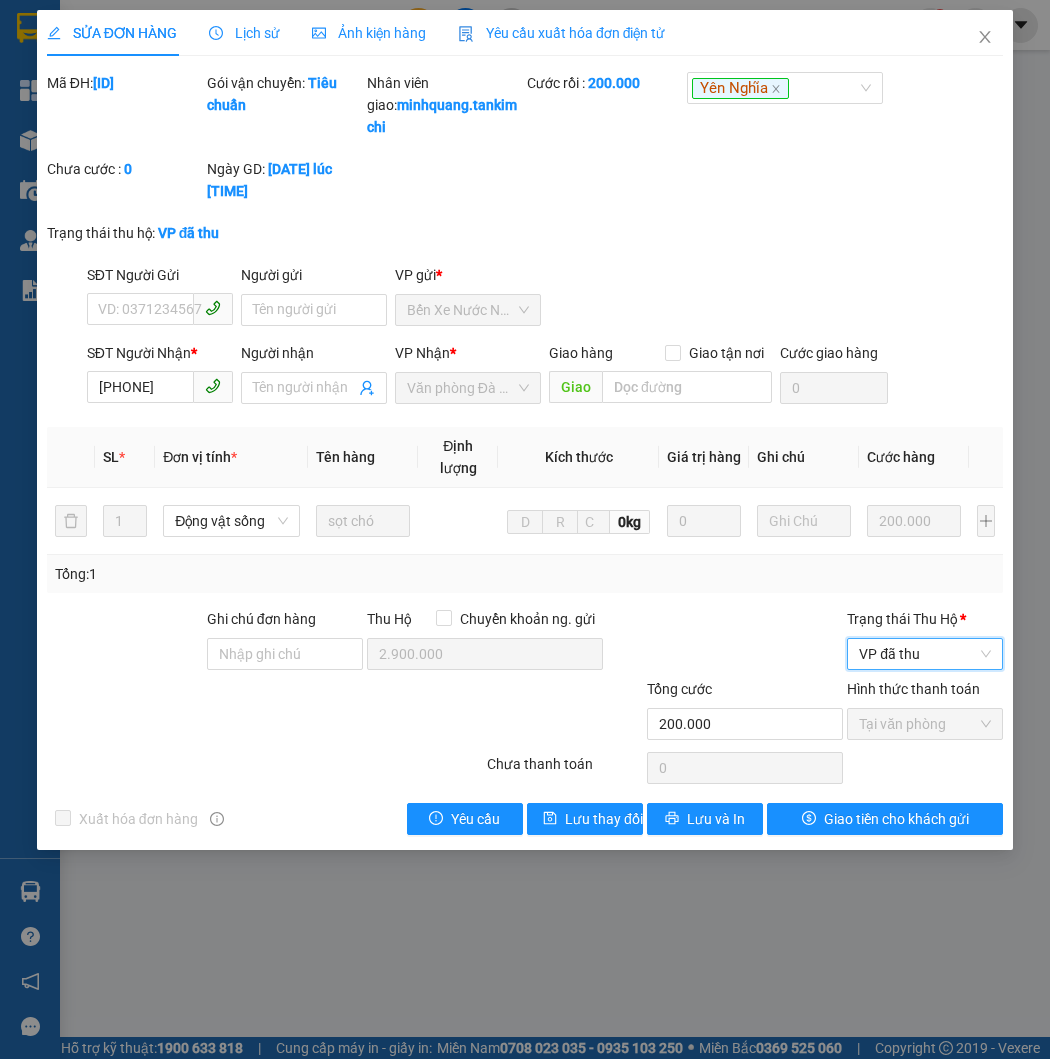 click on "VP đã thu" at bounding box center [925, 654] 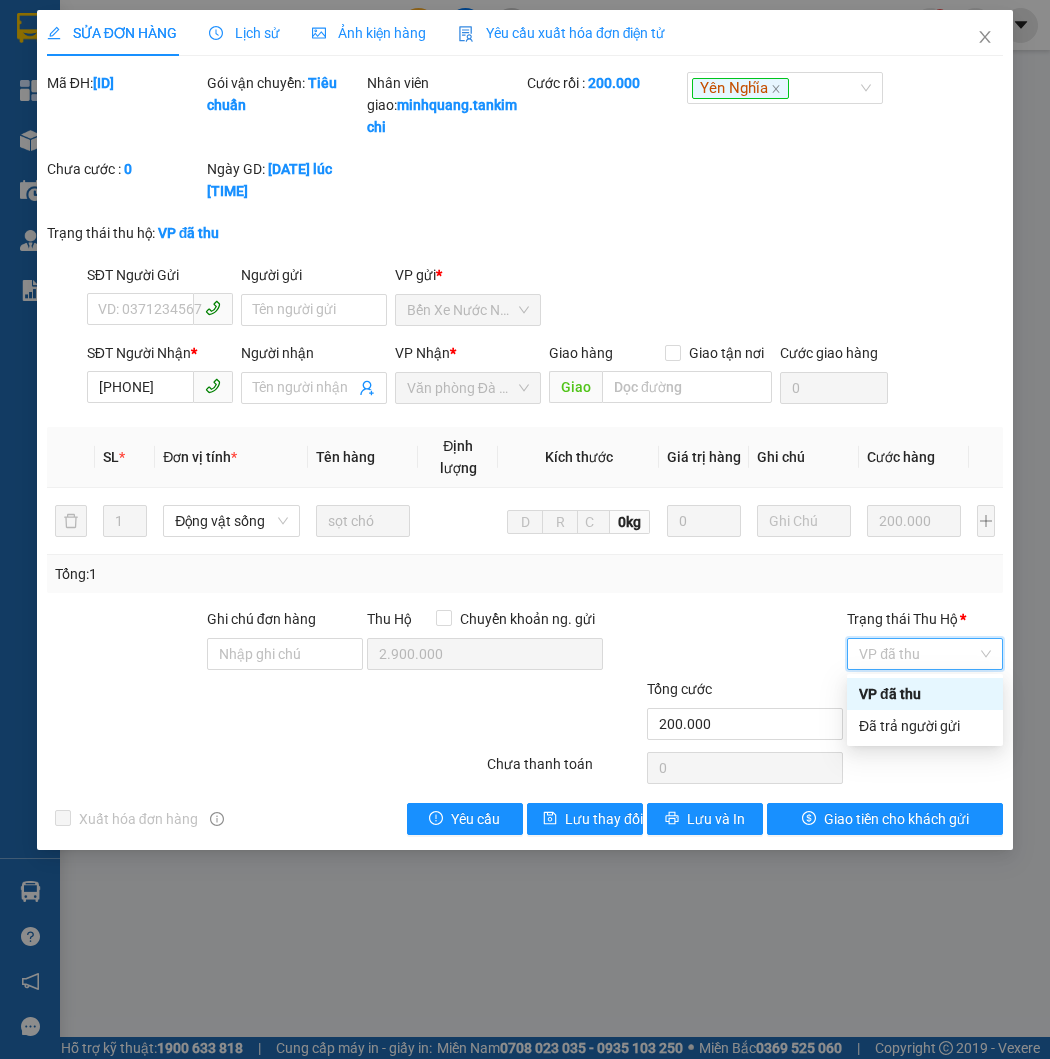 click on "Đã trả người gửi" at bounding box center [925, 726] 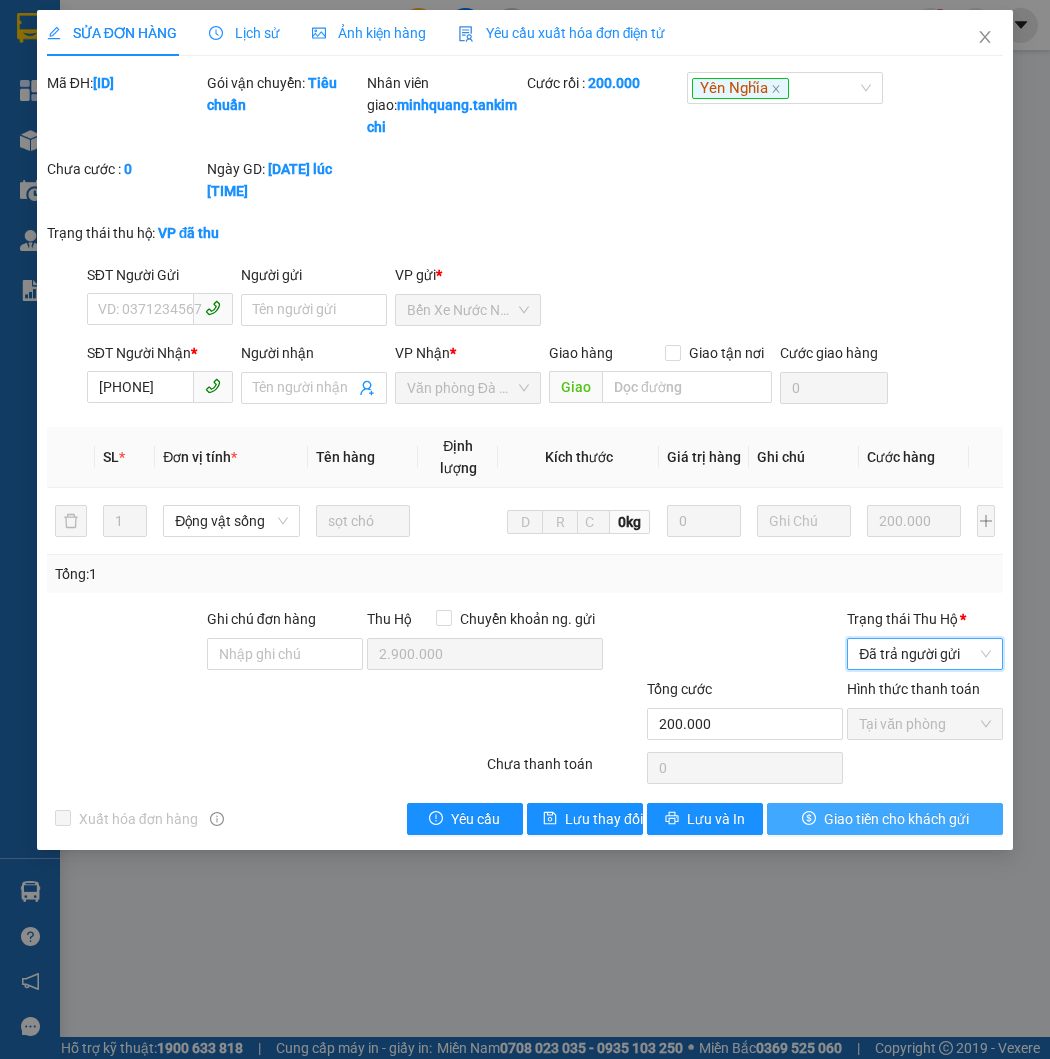 click on "Giao tiền cho khách gửi" at bounding box center [896, 819] 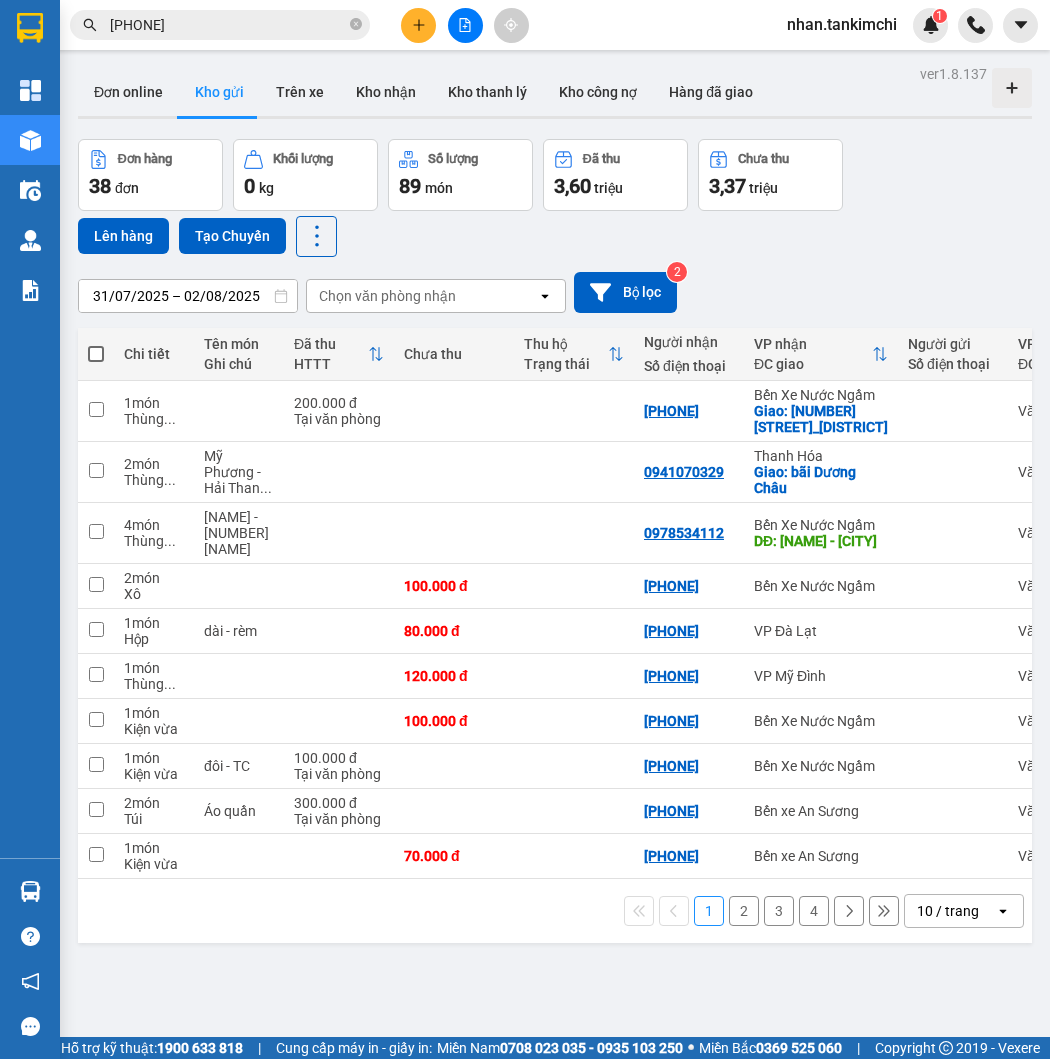 click on "Kết quả tìm kiếm ( 29 )  Bộ lọc  Mã ĐH Trạng thái Món hàng Thu hộ Tổng cước Chưa cước Nhãn Người gửi VP Gửi Người nhận VP Nhận BXNN2607250086 08:20 - 26/07 Đã giao   11:01 - 26/07 sọt chó SL:  1 2.900.000 VP đã thu 200.000 Yên Nghĩa Bến Xe Nước Ngầm 0905159321 Văn phòng Đà Nẵng BXNN0806250019 07:43 - 08/06 Đã giao   09:27 - 08/06 sọt chó SL:  1 2.700.000 Đã trả người gửi 200.000 Yên Nghĩa Bến Xe Nước Ngầm 0905159321 Văn phòng Đà Nẵng PQGMPAU9 08:42 - 13/05 Đã giao   09:01 - 13/05 Chó SL:  1 150.000 Bến Xe Nước Ngầm 0905159321 Văn phòng Đà Nẵng NPPS2QFH 09:46 - 28/03 Đã giao   10:42 - 28/03 Chó SL:  1 300.000 Bến Xe Nước Ngầm 0905159321 Văn phòng Đà Nẵng VIDG3MIF 10:17 - 08/04 Hủy Chuyển tiếp kho nhận chó SL:  1 200.000 200.000 Bến Xe Nước Ngầm 0905159321 Văn phòng Đà Nẵng CZEBANH7 08:13 - 05/04 Hủy Khách không gửi Chó SL:  1 200.000 200.000 0905159321 CHó" at bounding box center [525, 25] 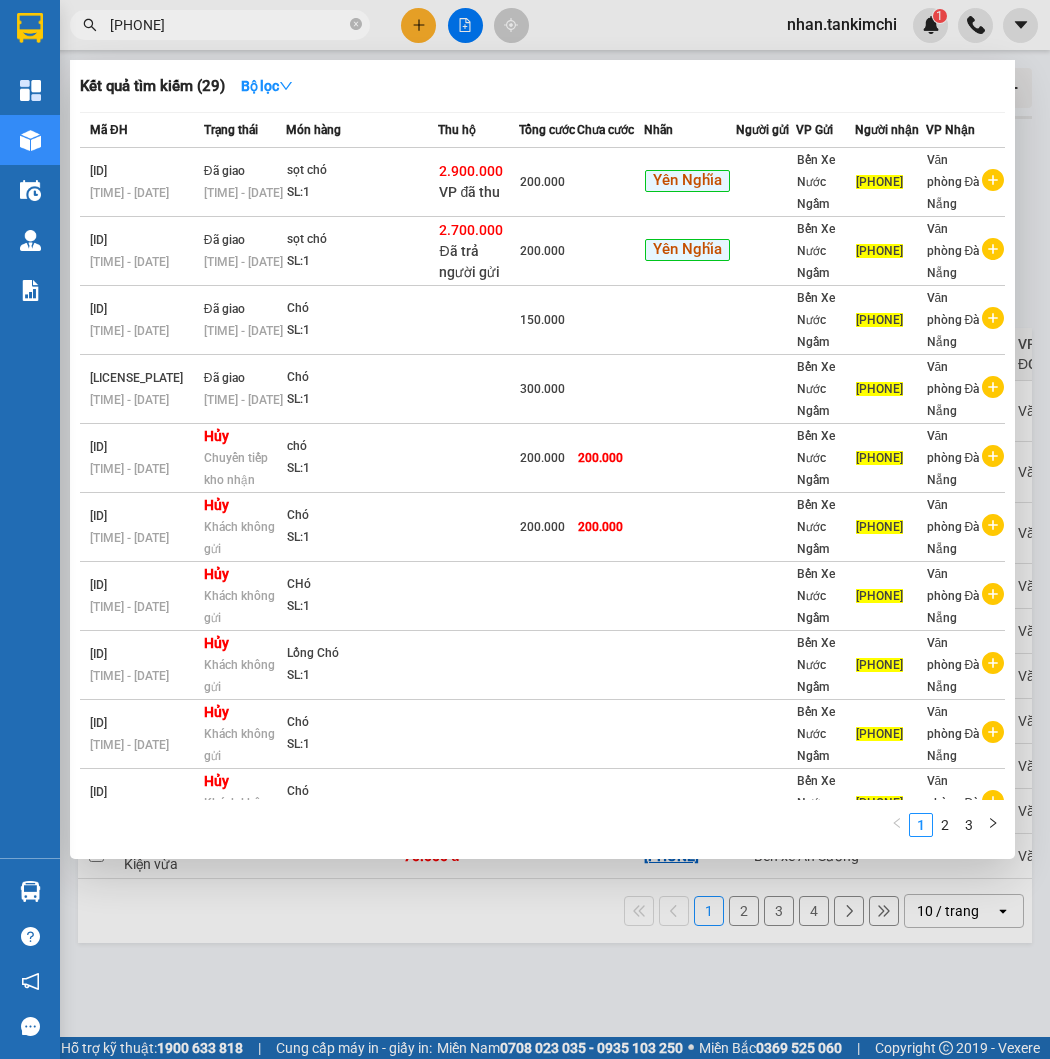 paste on "19865759" 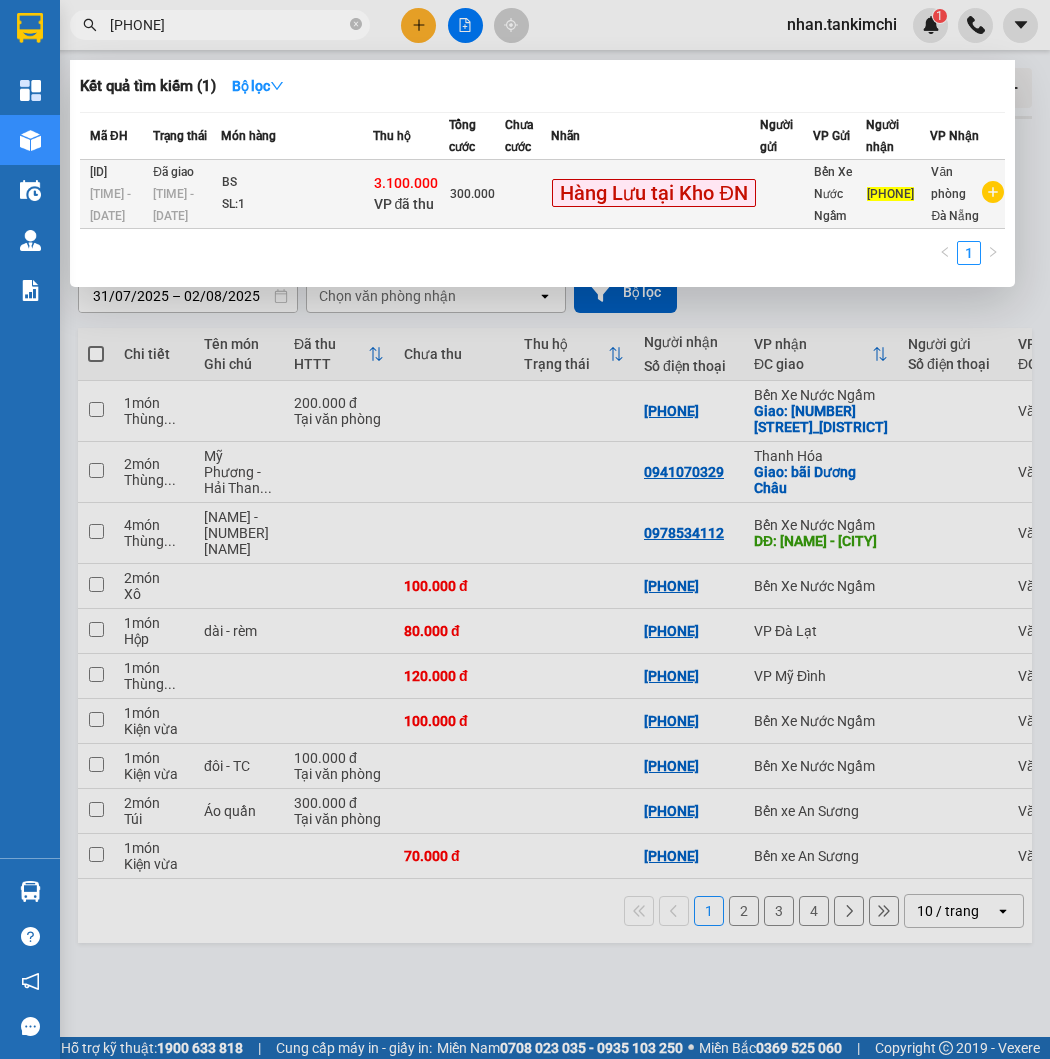 type on "0919865759" 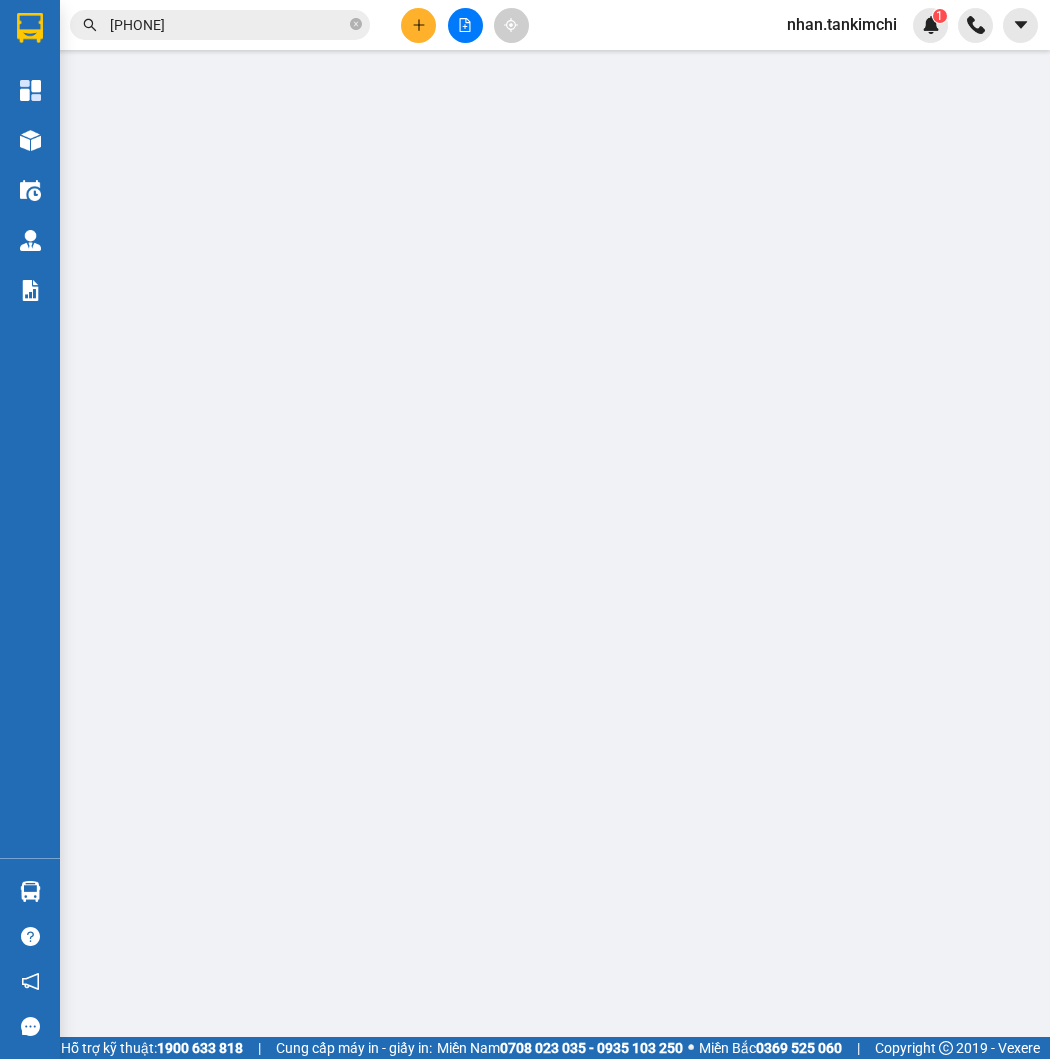 type on "0919865759" 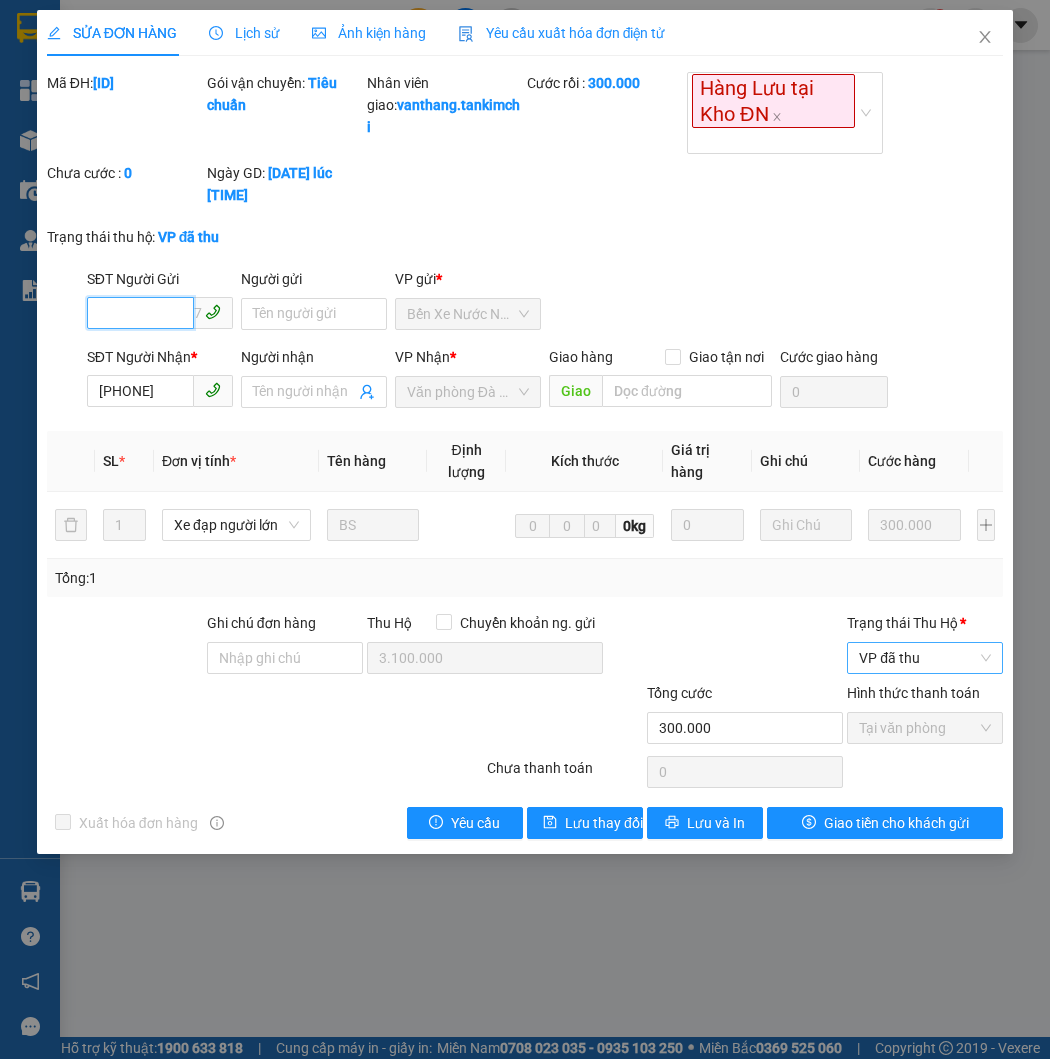 click on "VP đã thu" at bounding box center [925, 658] 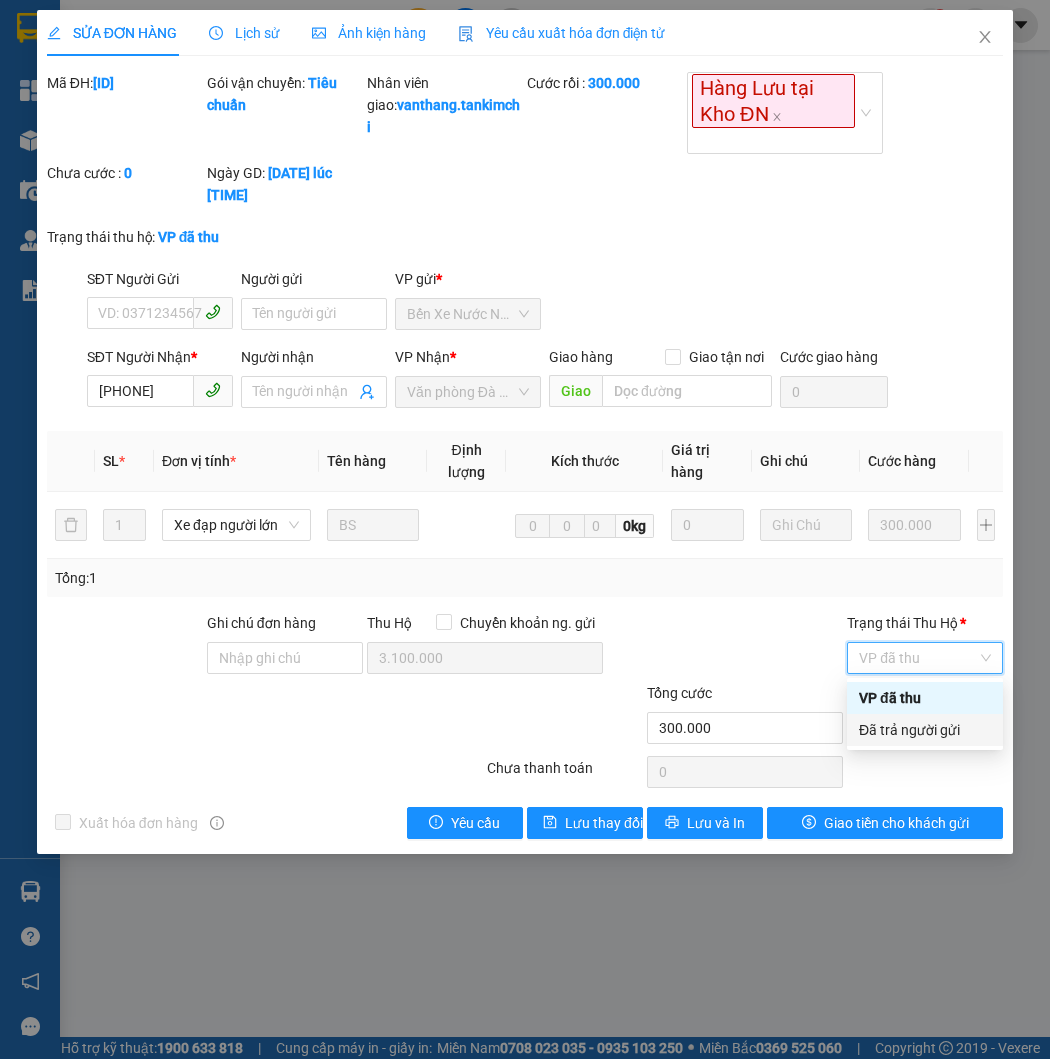 click on "Đã trả người gửi" at bounding box center (925, 730) 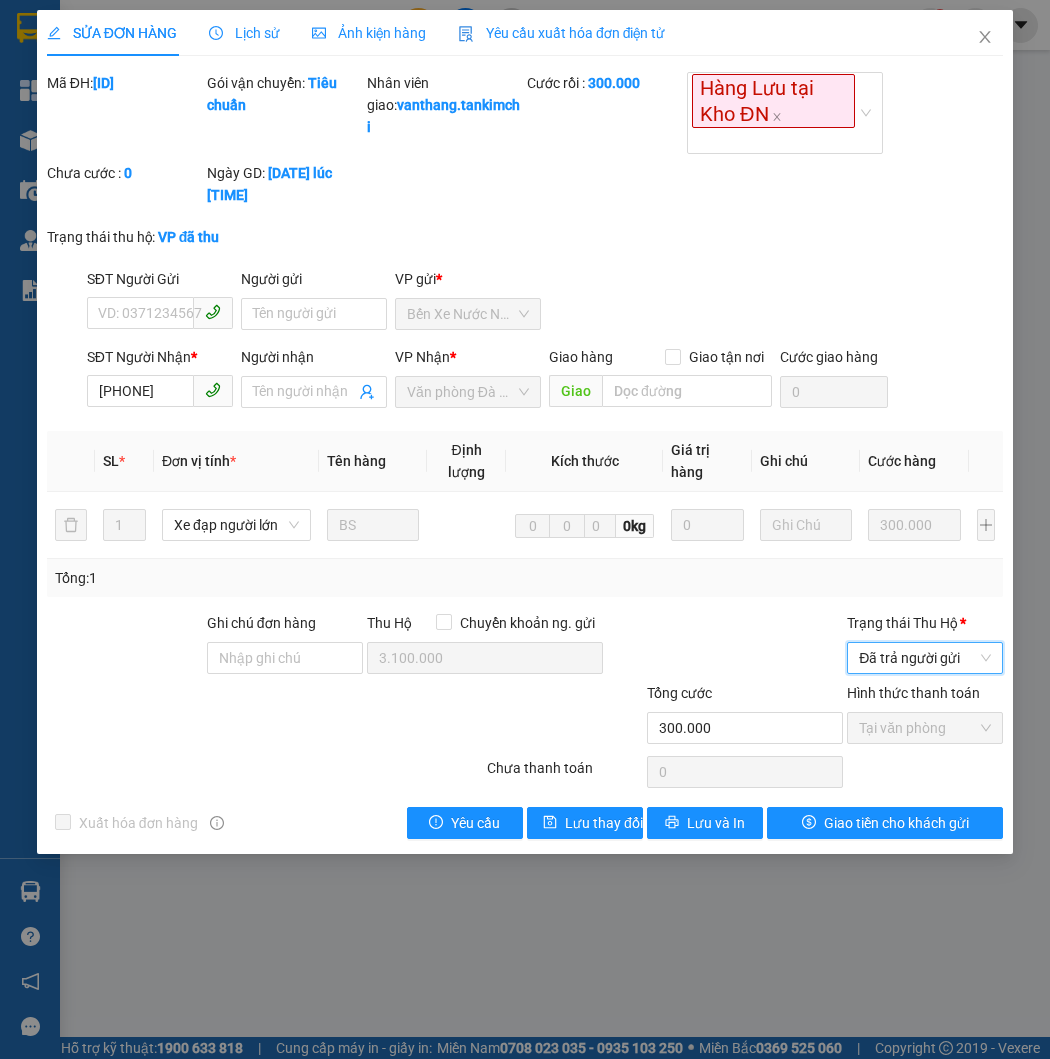 click on "Chọn HT Thanh Toán" at bounding box center [925, 772] 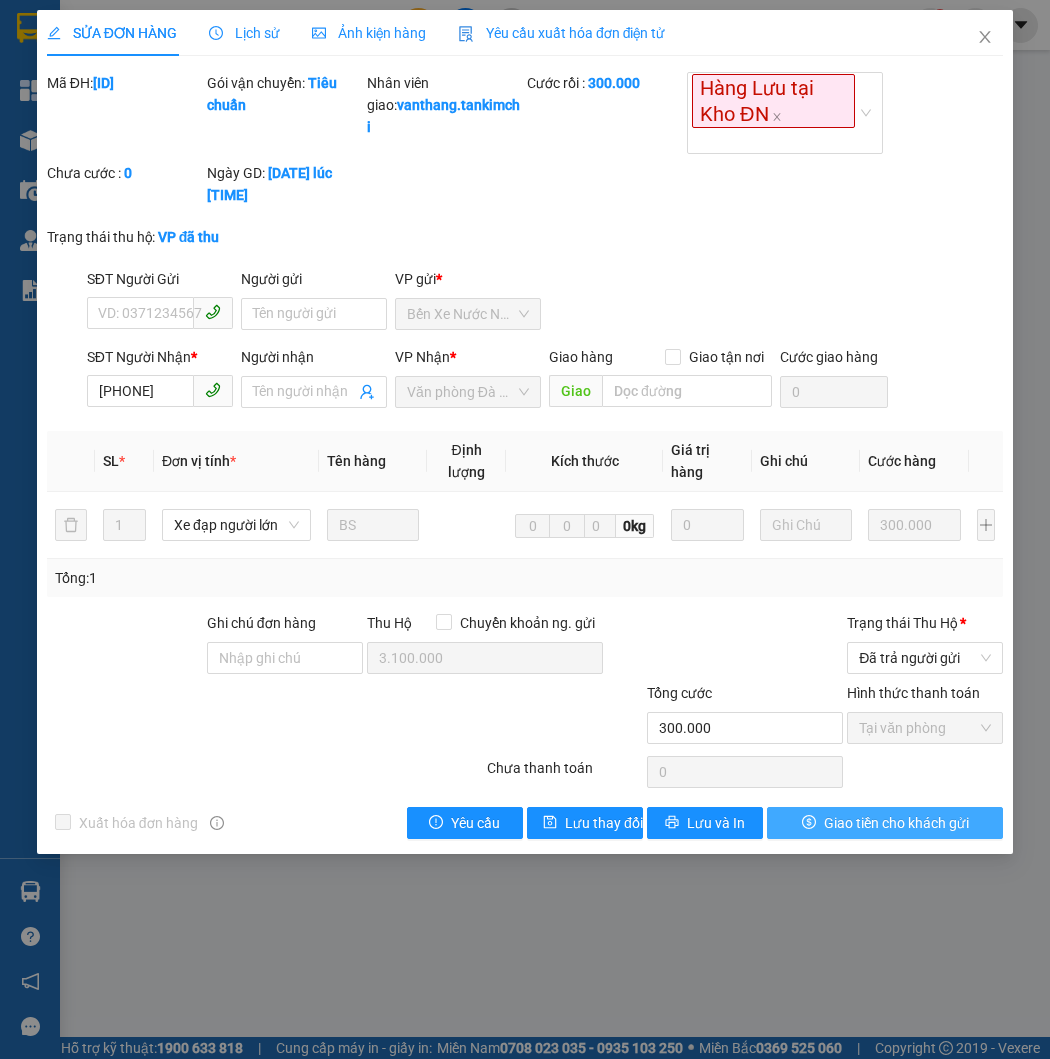 click on "Giao tiền cho khách gửi" at bounding box center [896, 823] 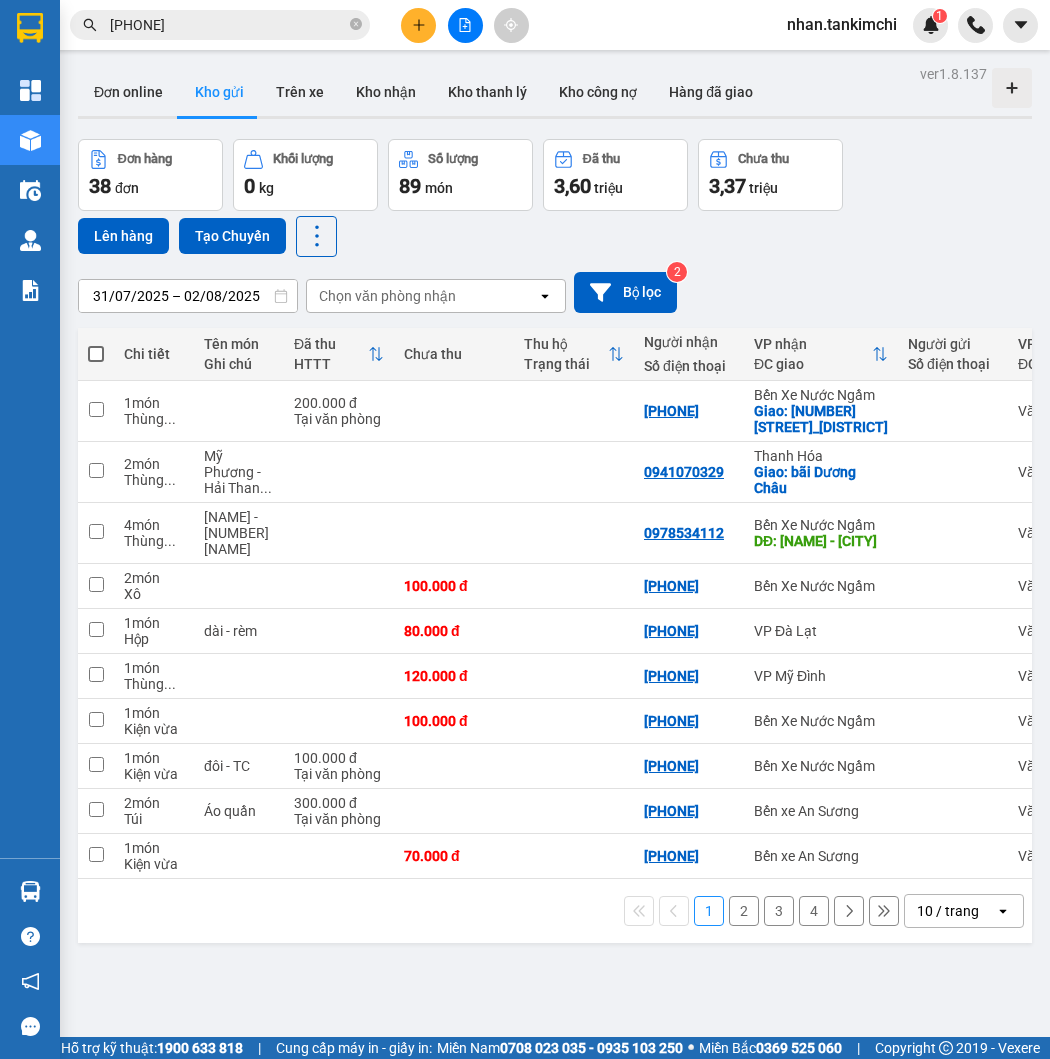 click on "0919865759" at bounding box center [228, 25] 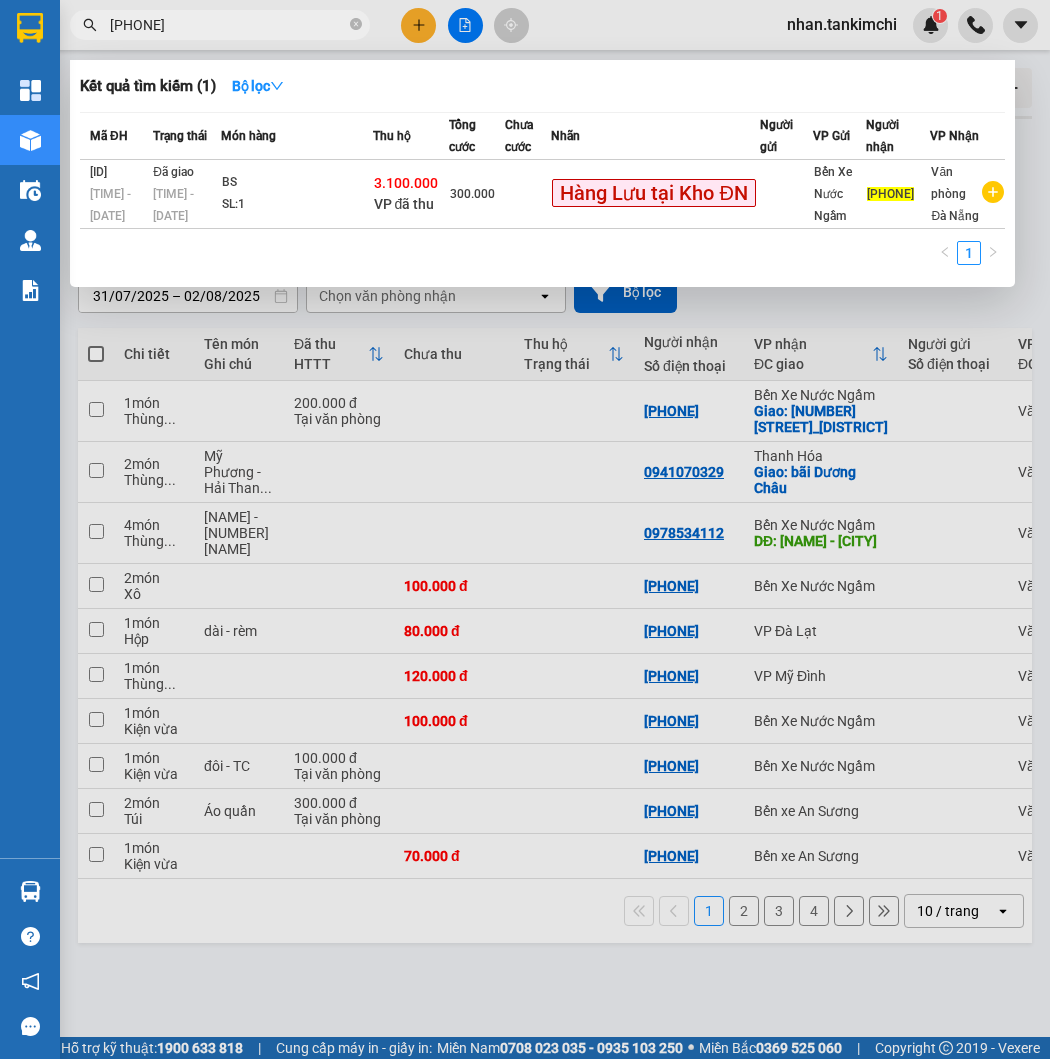 click on "0919865759" at bounding box center (228, 25) 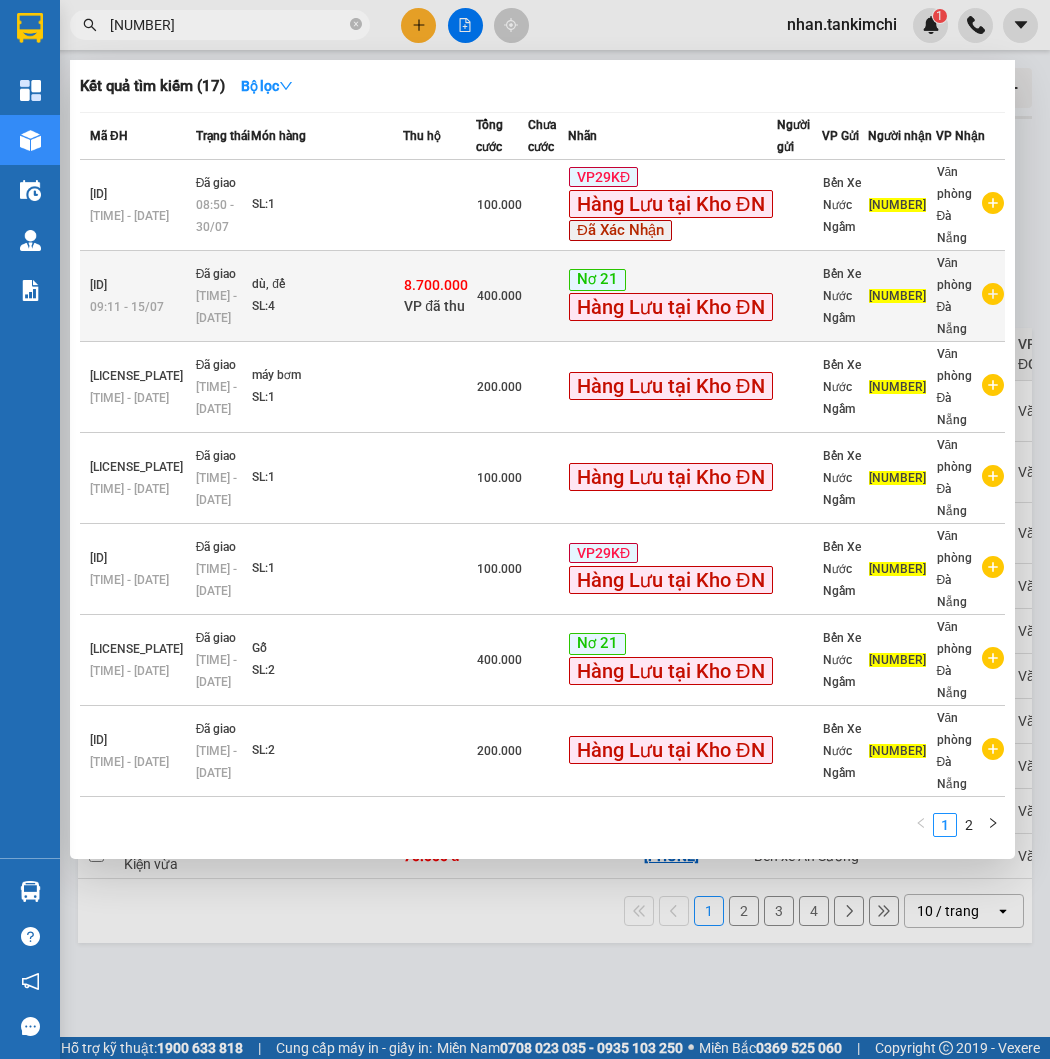type on "0777512225" 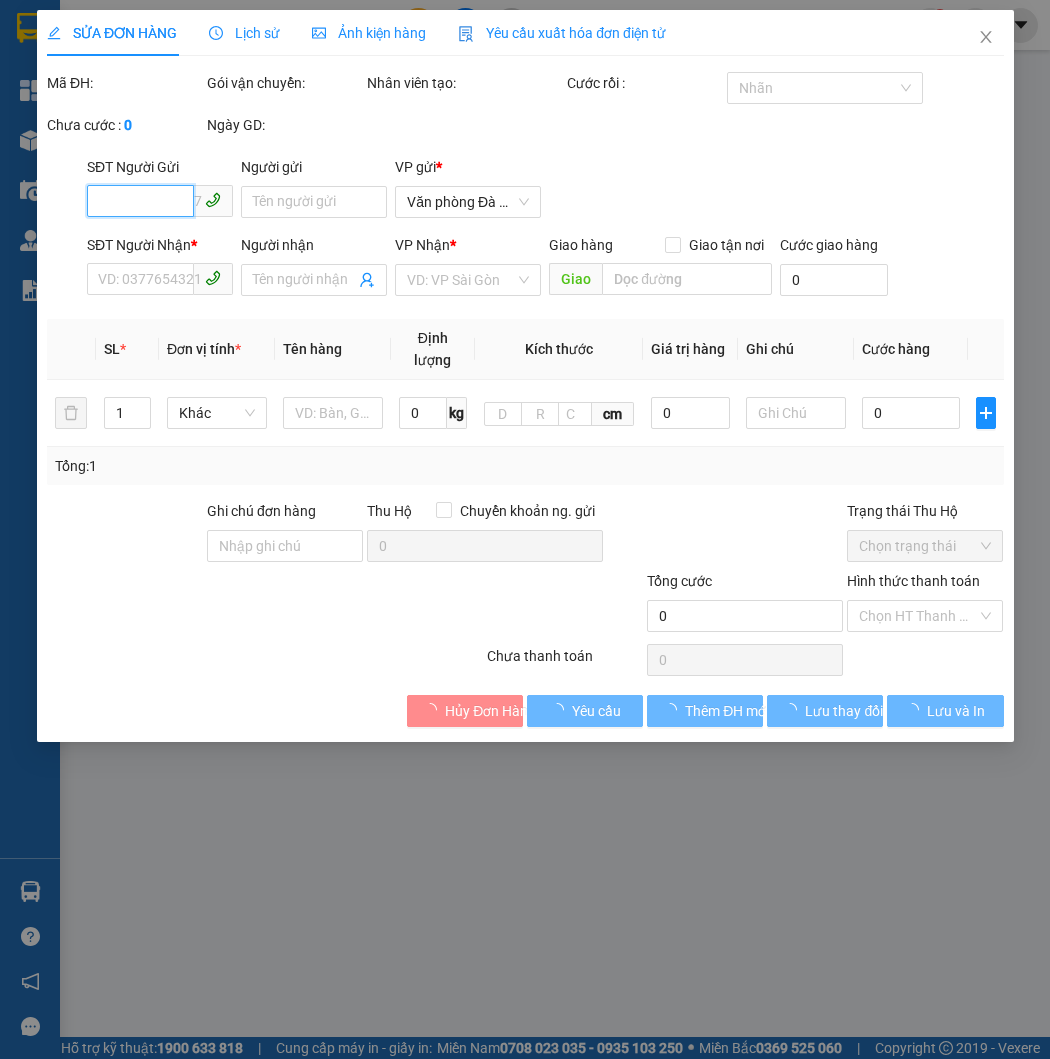 type on "0777512225" 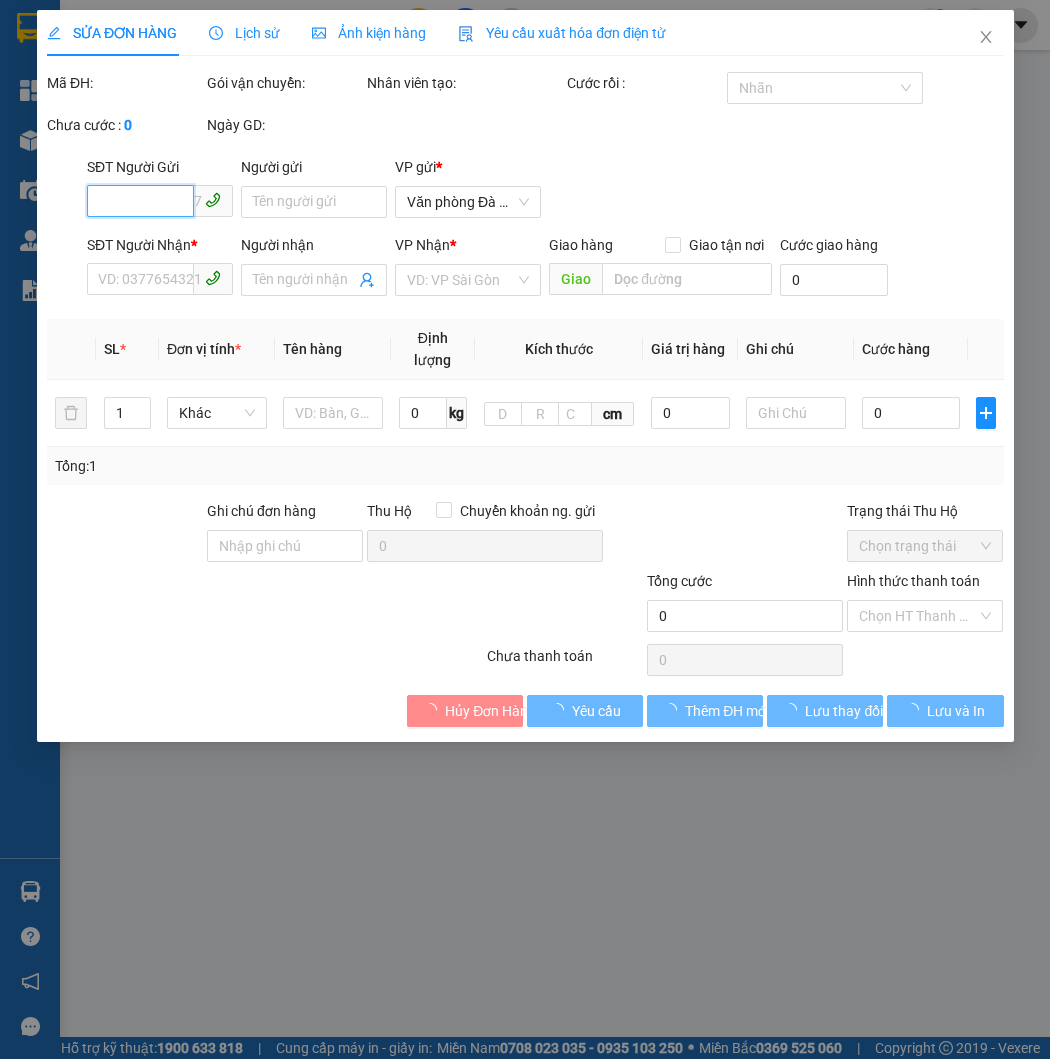 type on "8.700.000" 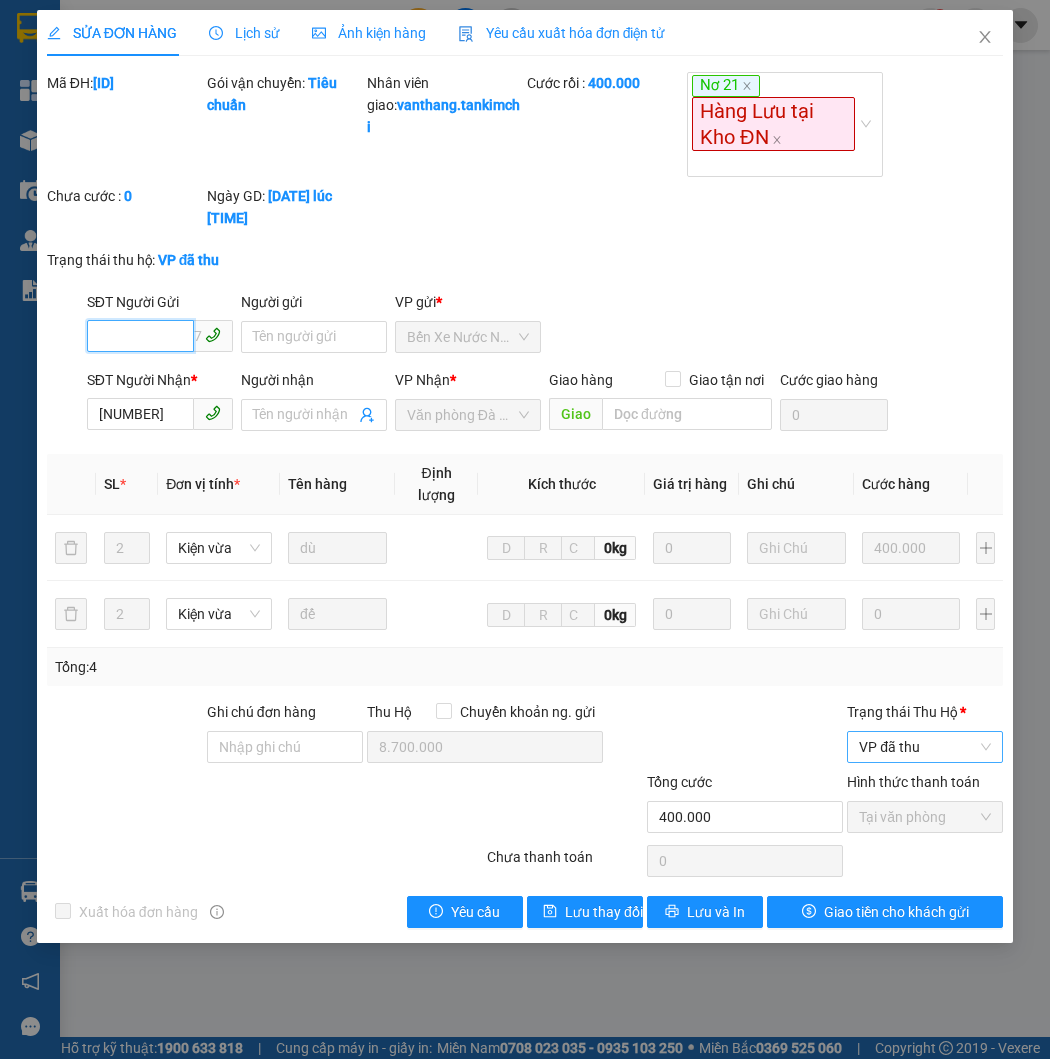 click on "VP đã thu" at bounding box center (925, 747) 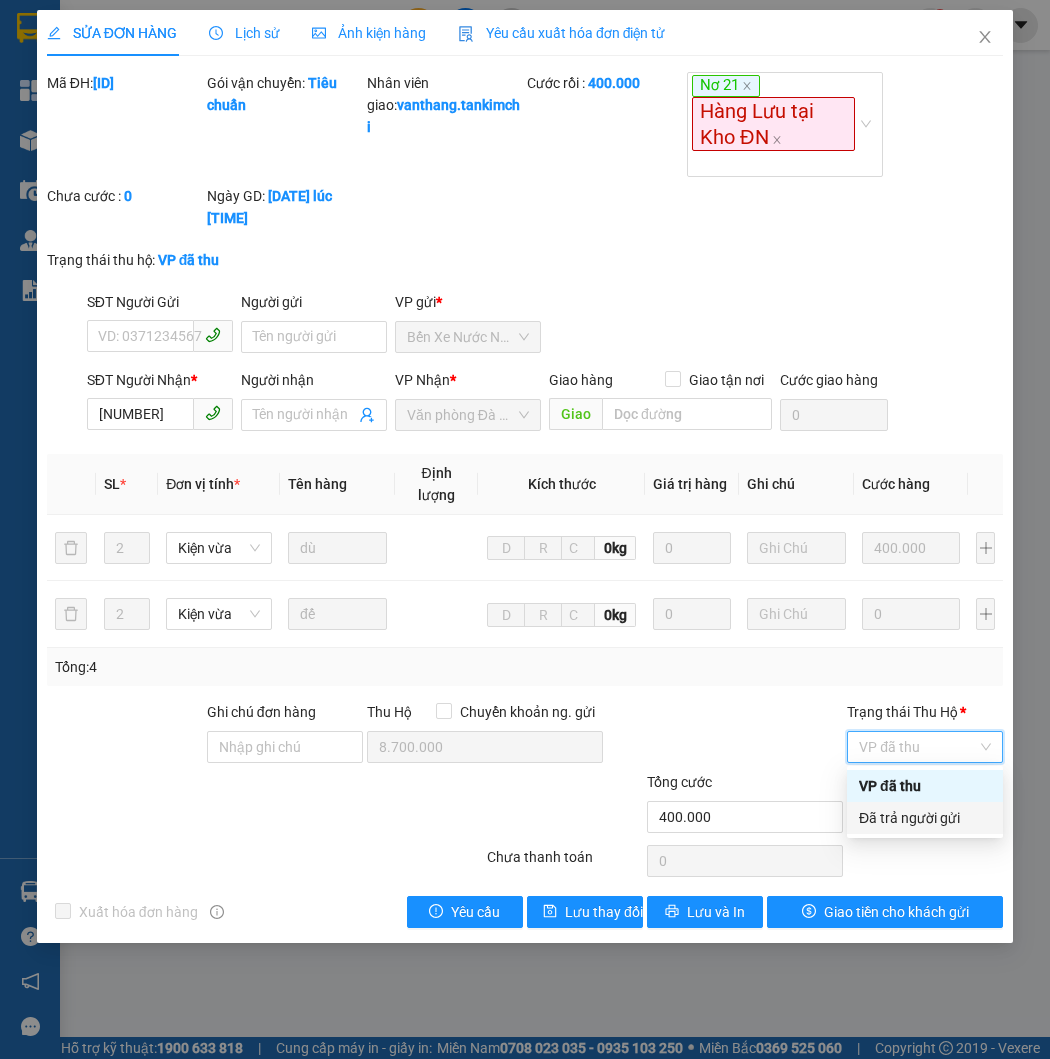 click on "Đã trả người gửi" at bounding box center (925, 818) 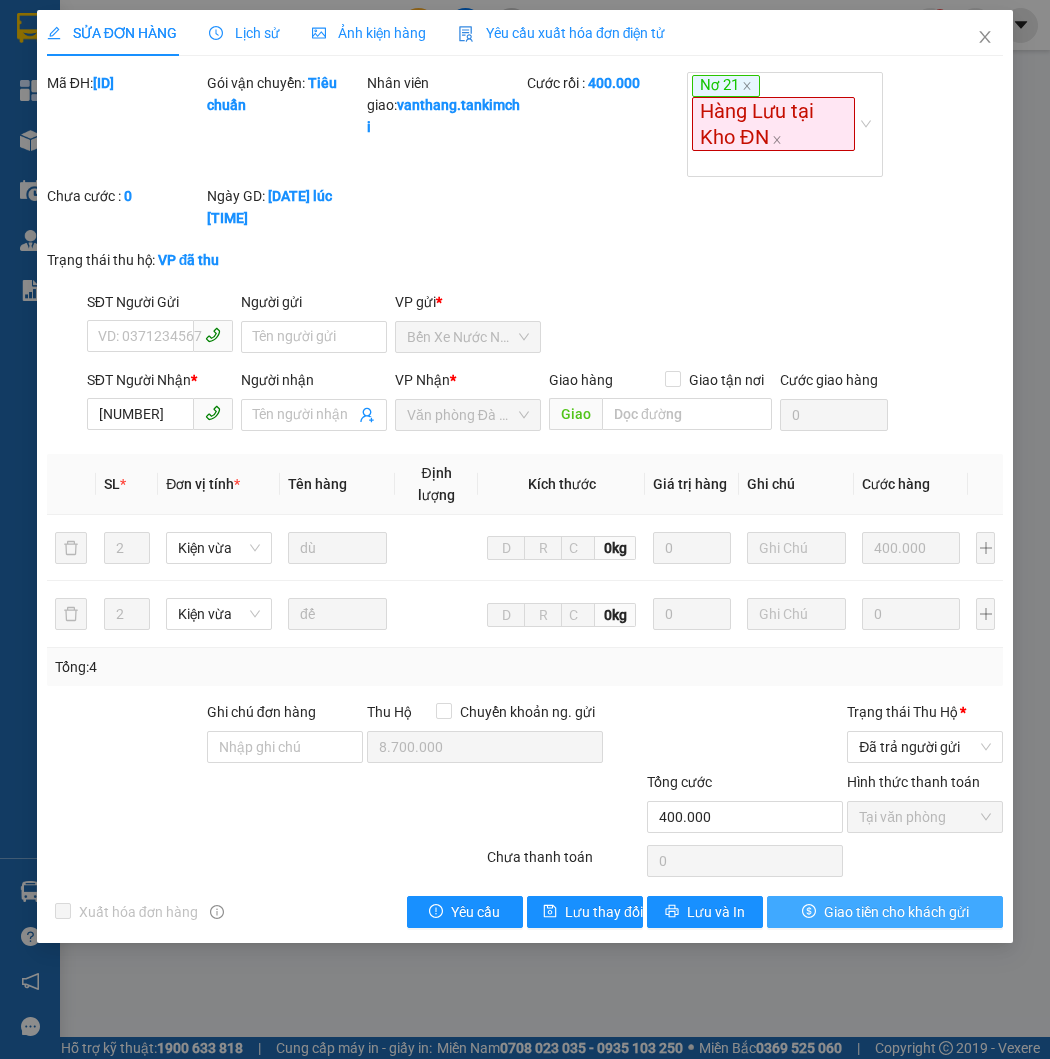 click on "Giao tiền cho khách gửi" at bounding box center (896, 912) 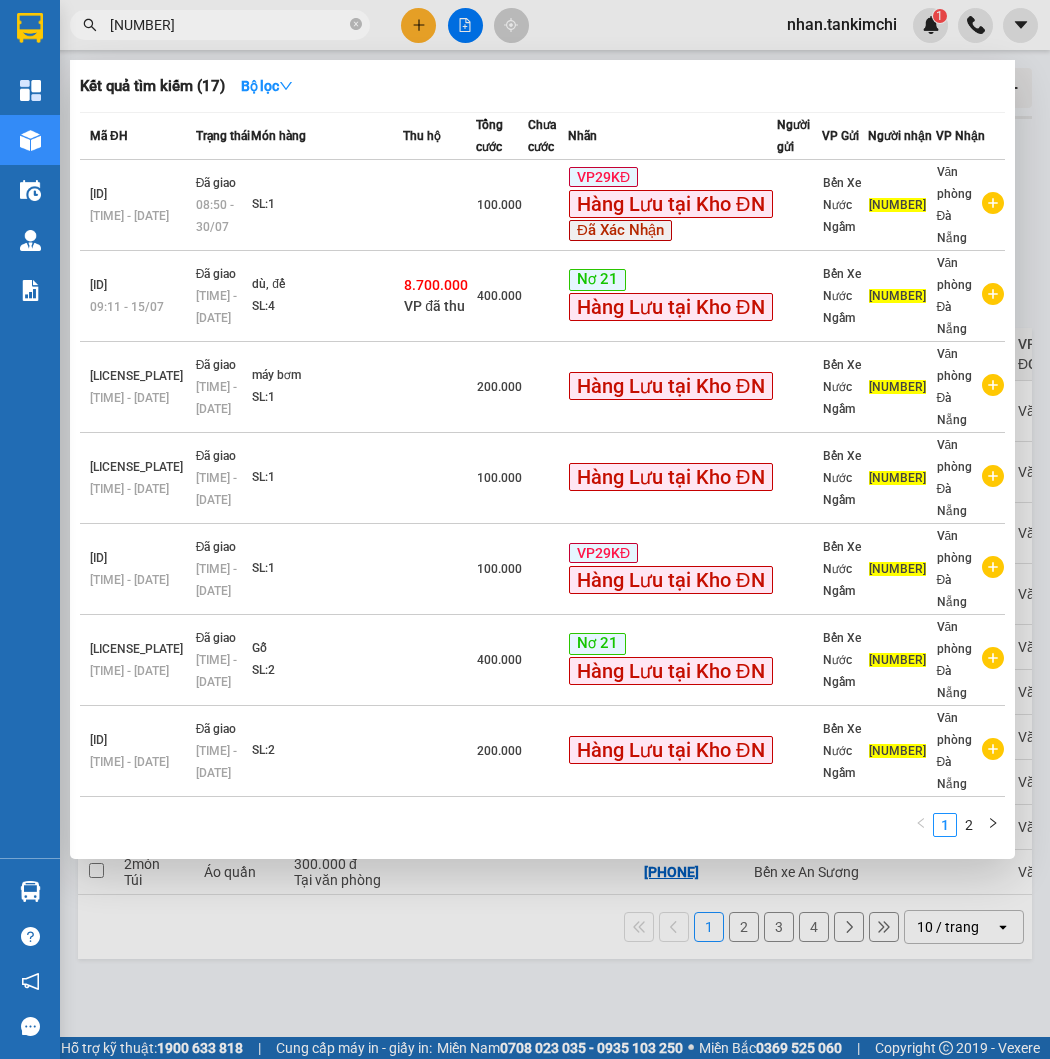 click on "0777512225" at bounding box center (228, 25) 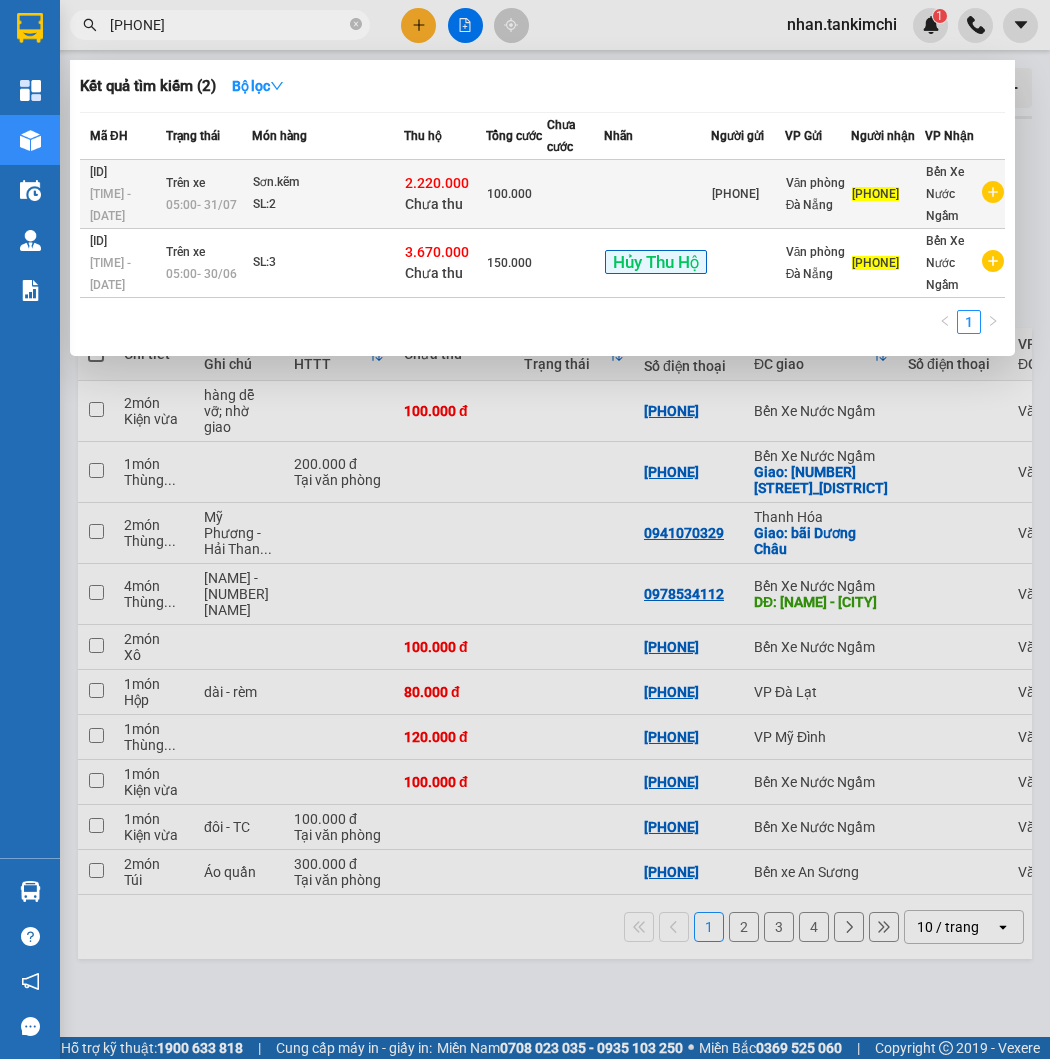 type on "0911715411" 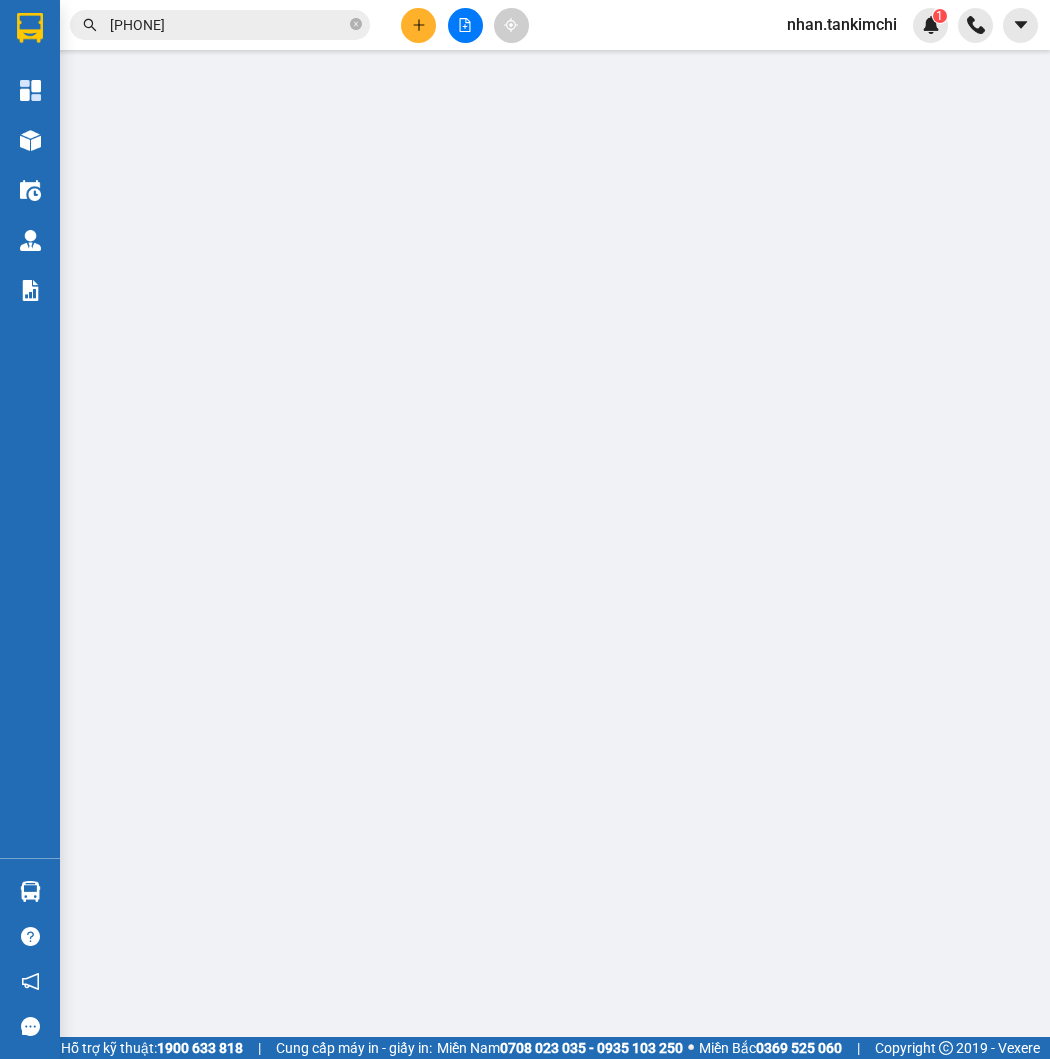 type on "0914116649" 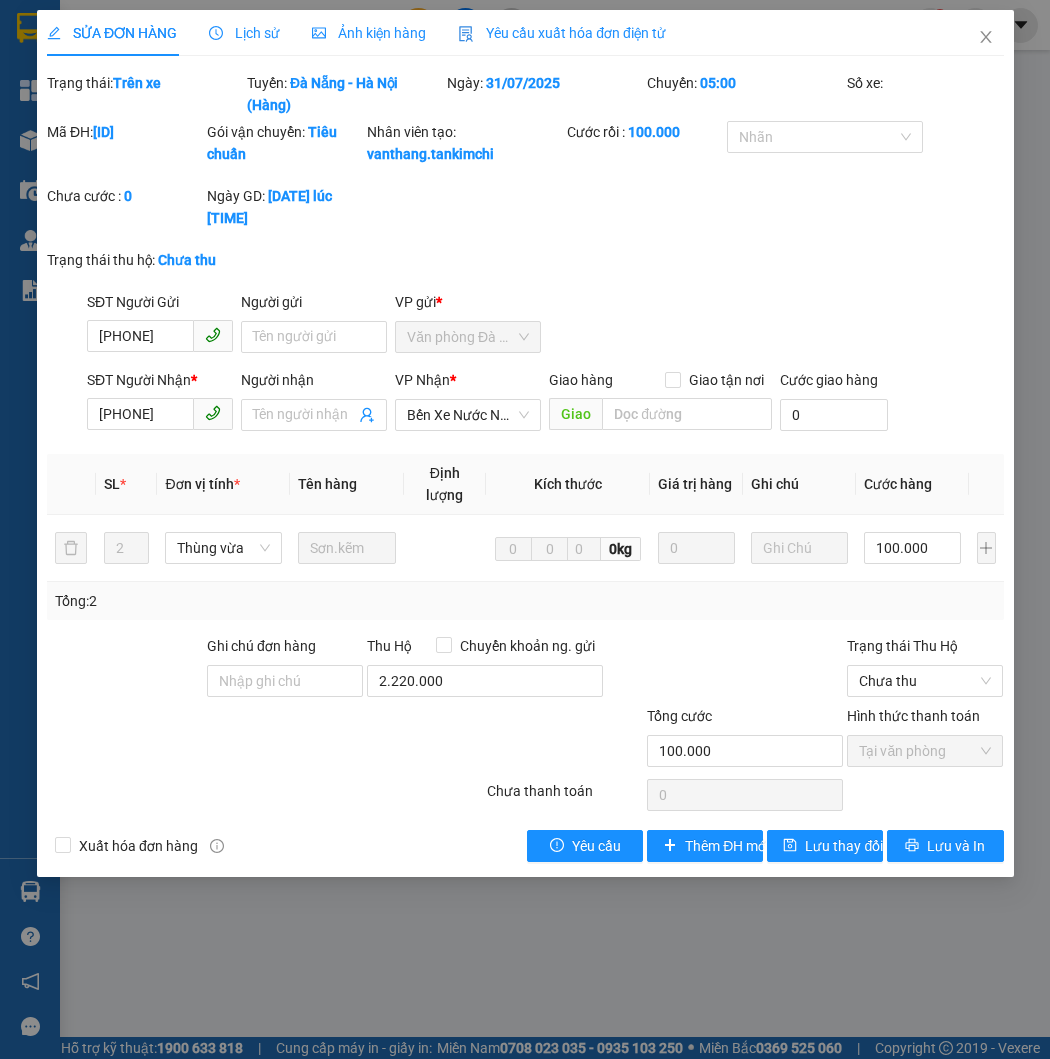 click on "Lịch sử" at bounding box center [244, 33] 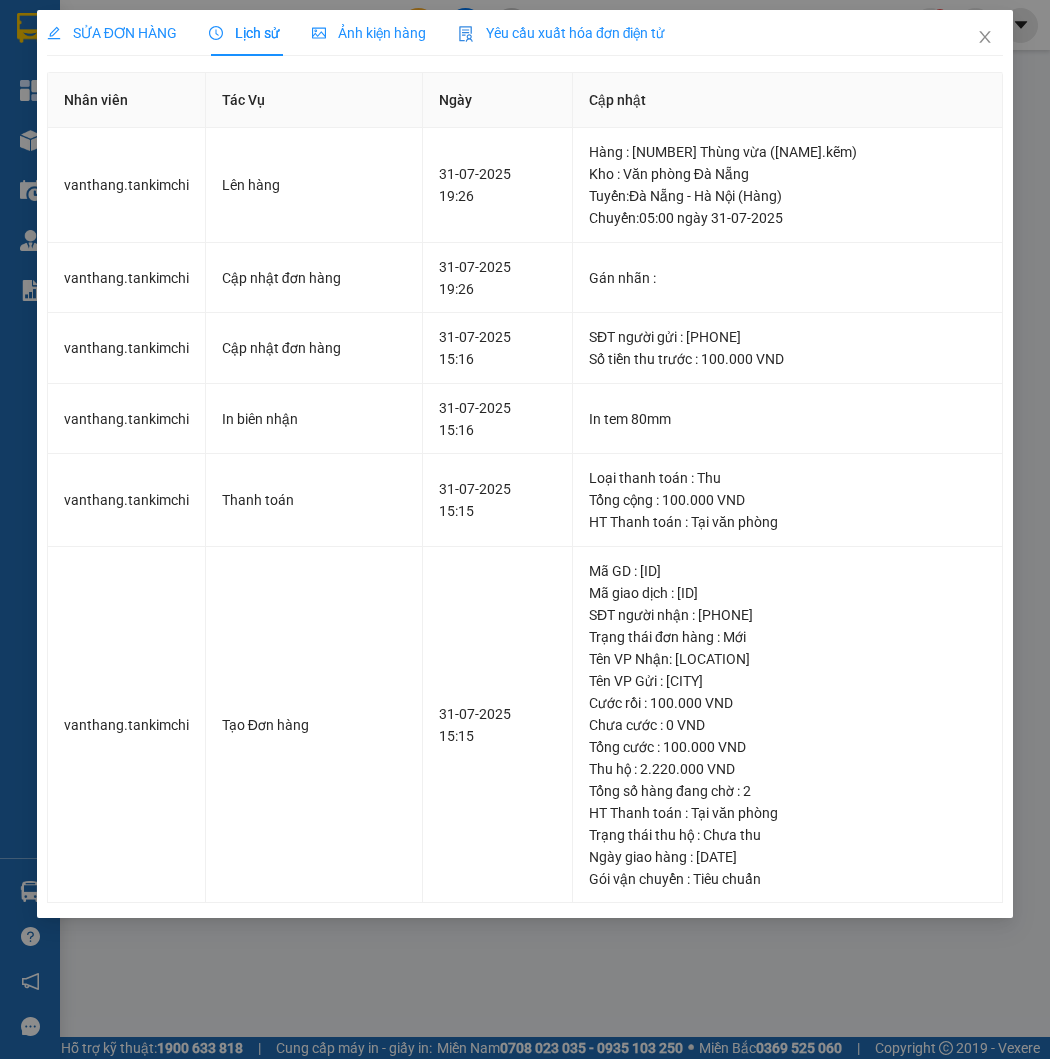 click at bounding box center (985, 38) 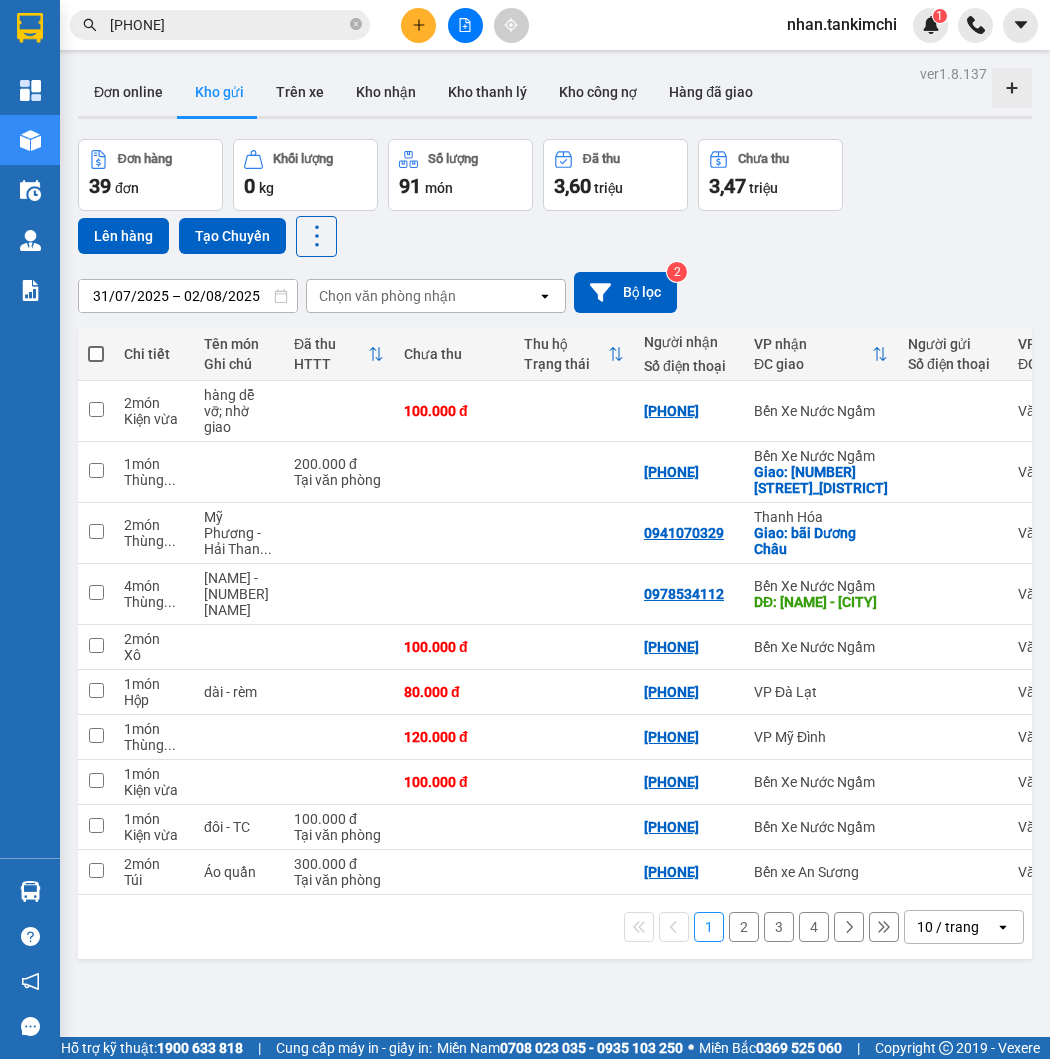 click at bounding box center [465, 25] 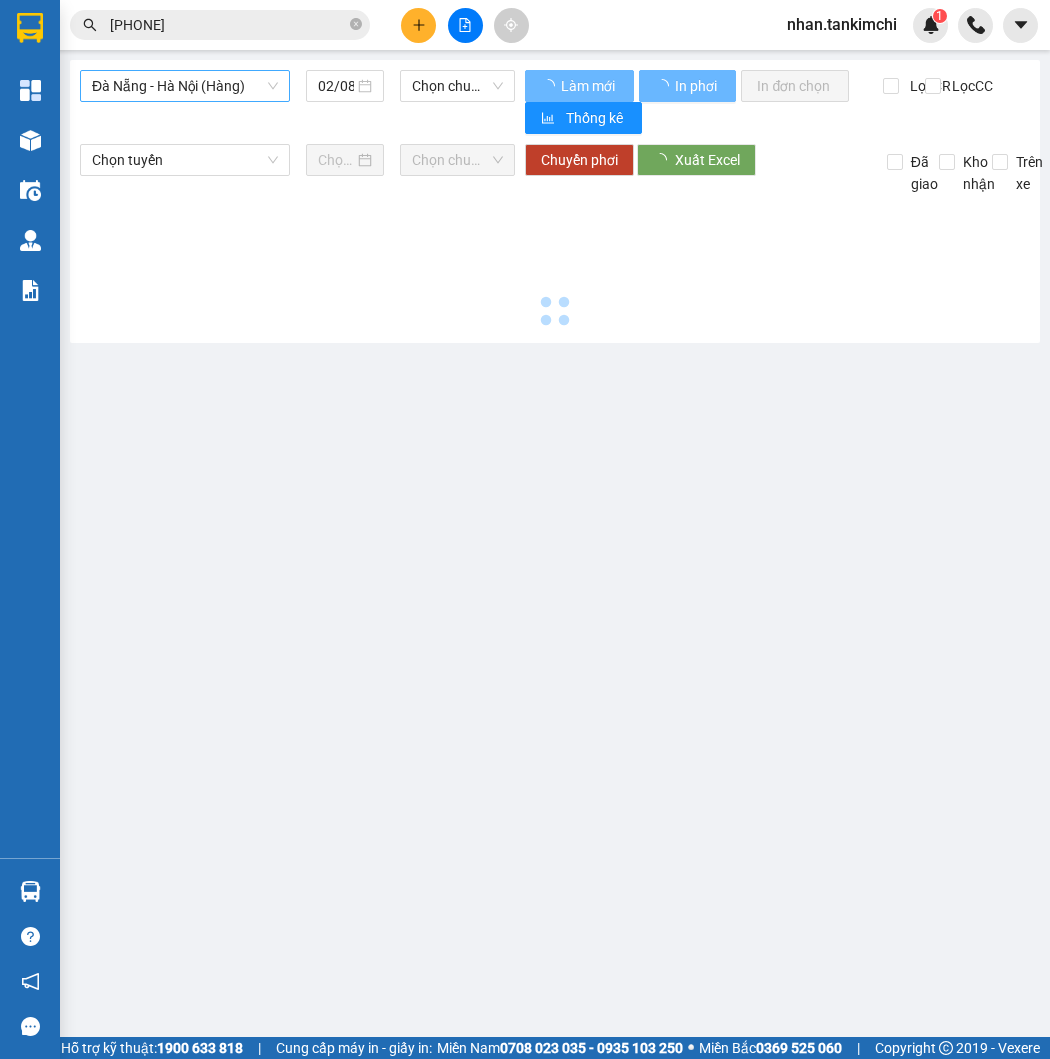 click on "Đà Nẵng - Hà Nội (Hàng)" at bounding box center (185, 86) 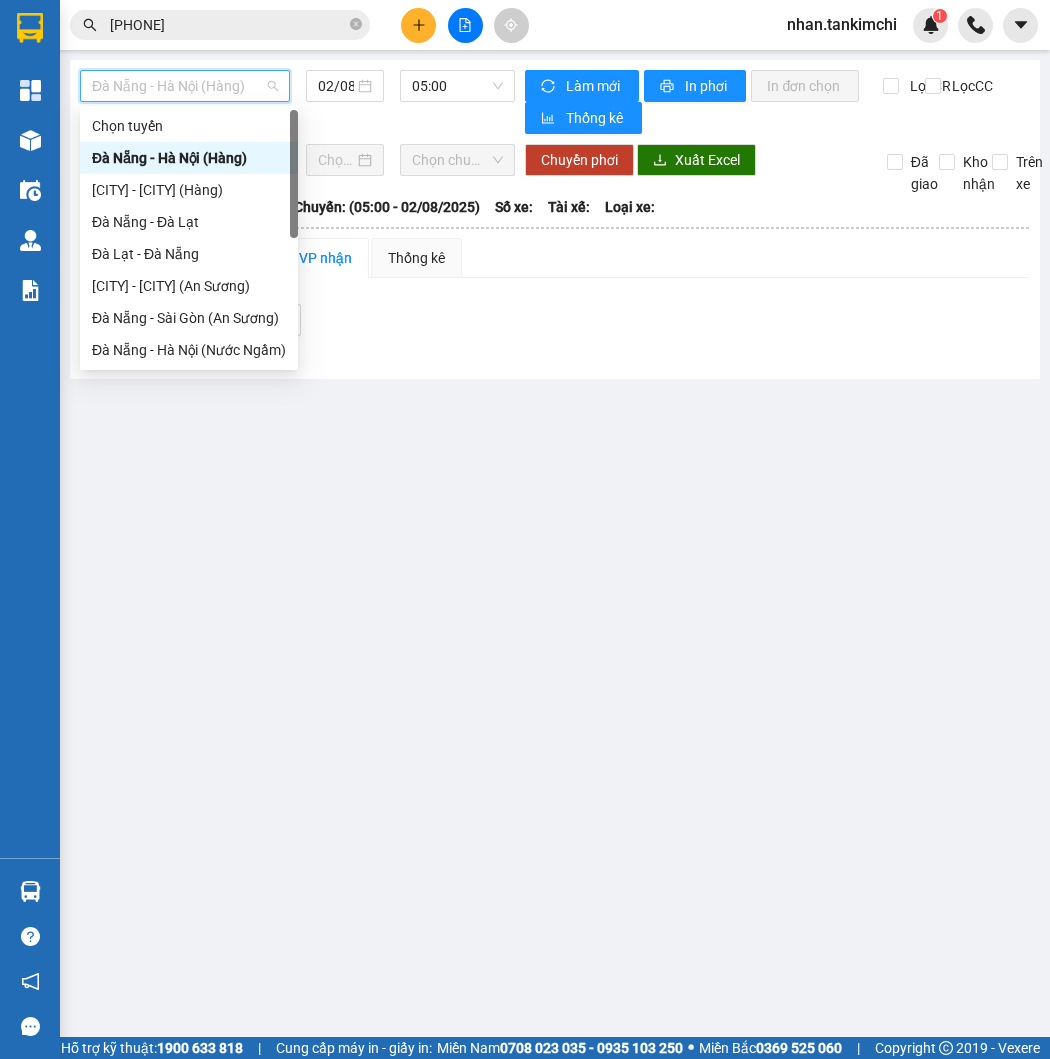 click on "Đà Nẵng - Hà Nội (Hàng)" at bounding box center [189, 158] 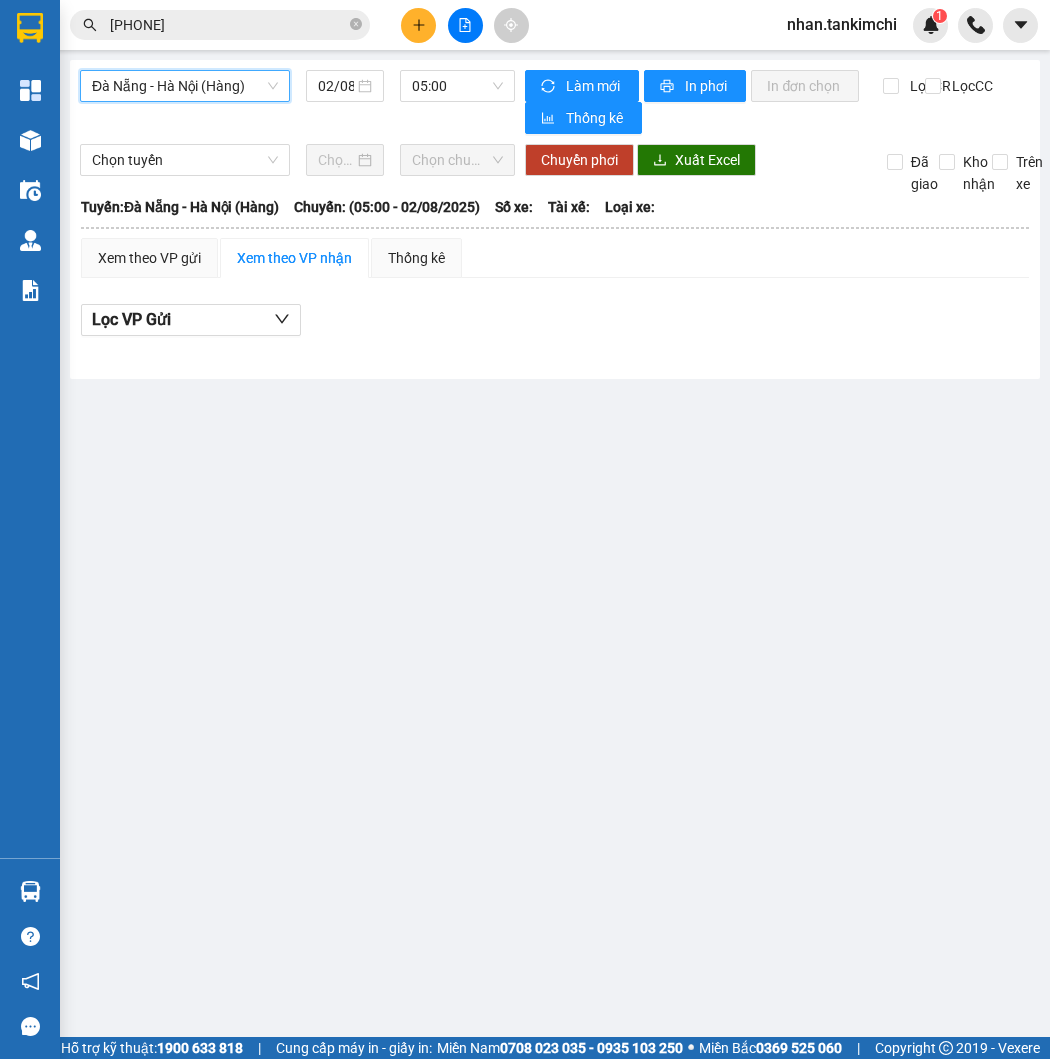 click on "Đà Nẵng - Hà Nội (Hàng) Đà Nẵng - Hà Nội (Hàng) 02/08/2025 05:00" at bounding box center (297, 102) 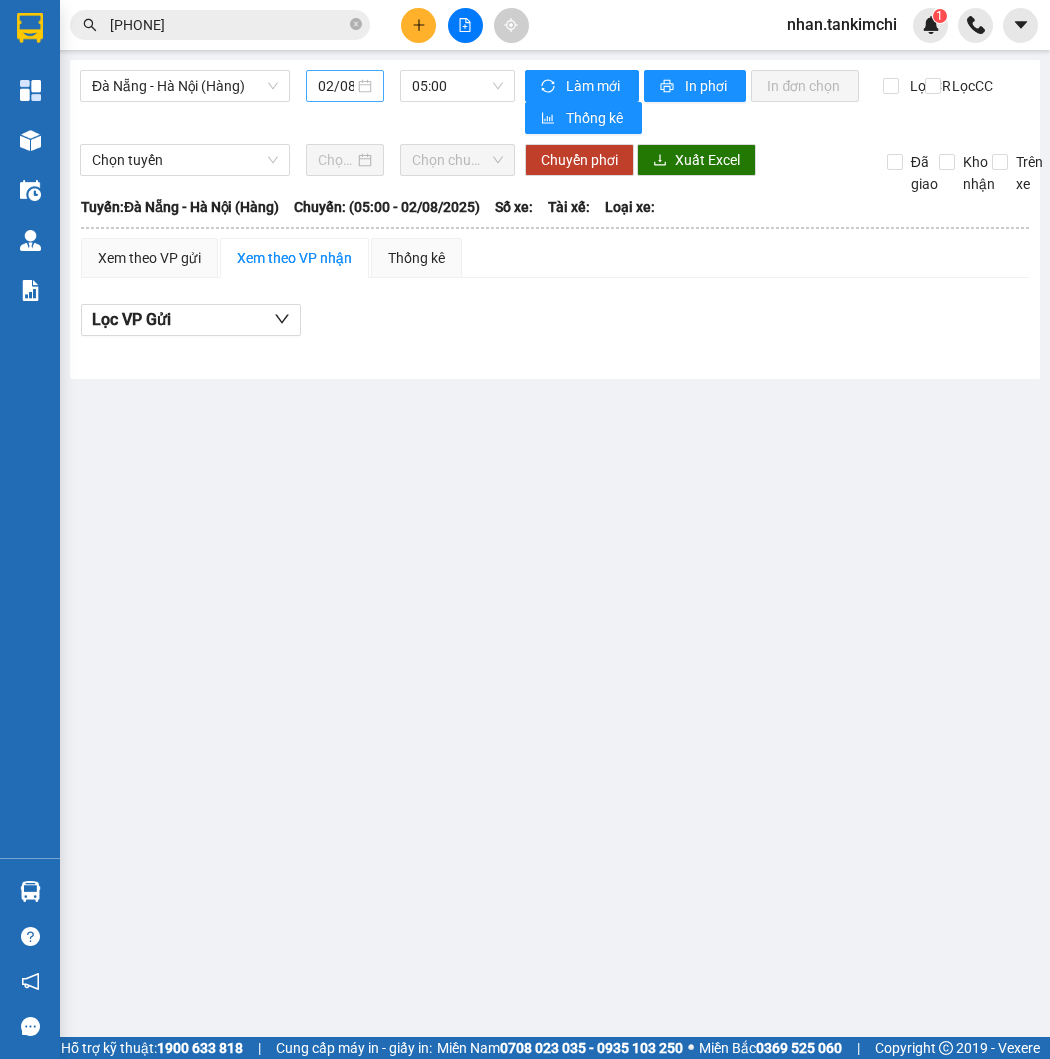 click on "02/08/2025" at bounding box center [336, 86] 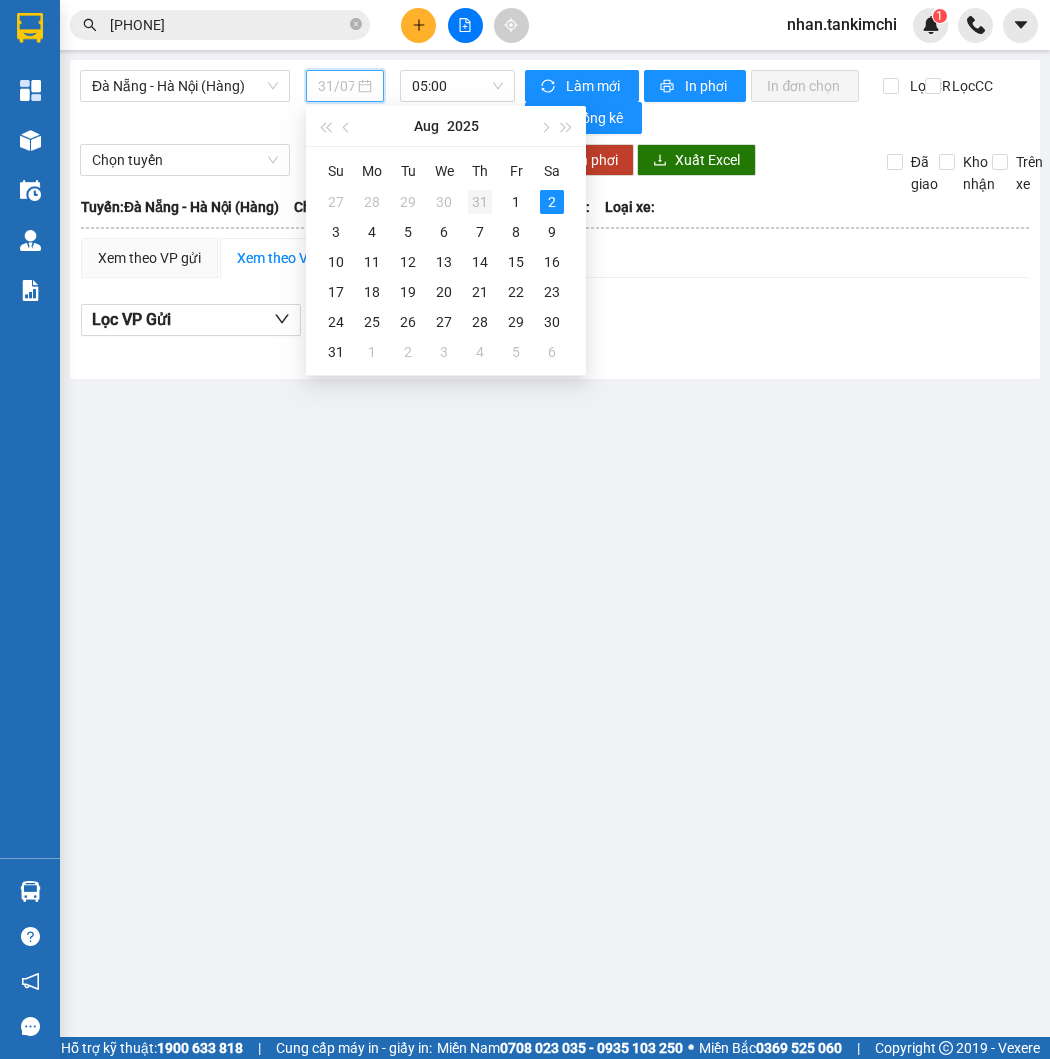 click on "31" at bounding box center (480, 202) 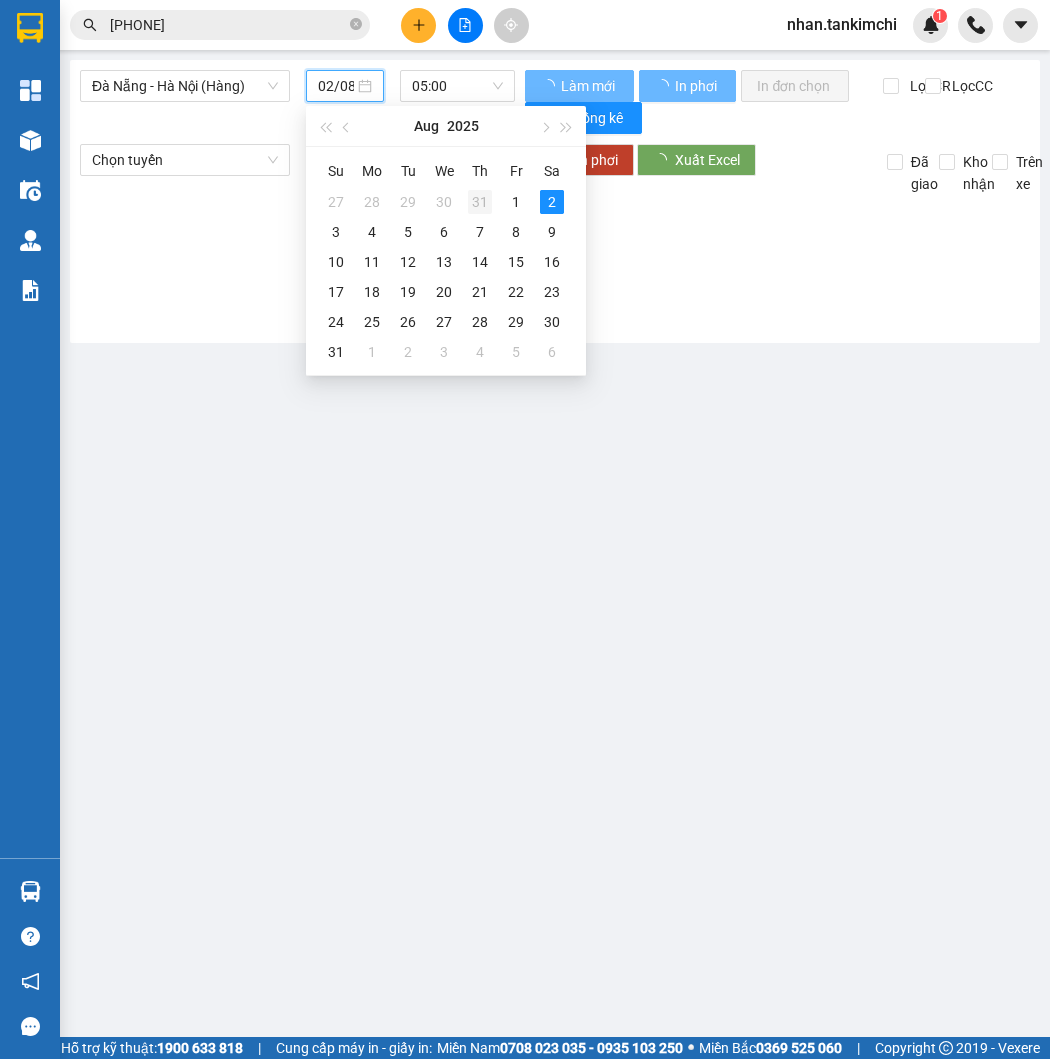 type on "31/07/2025" 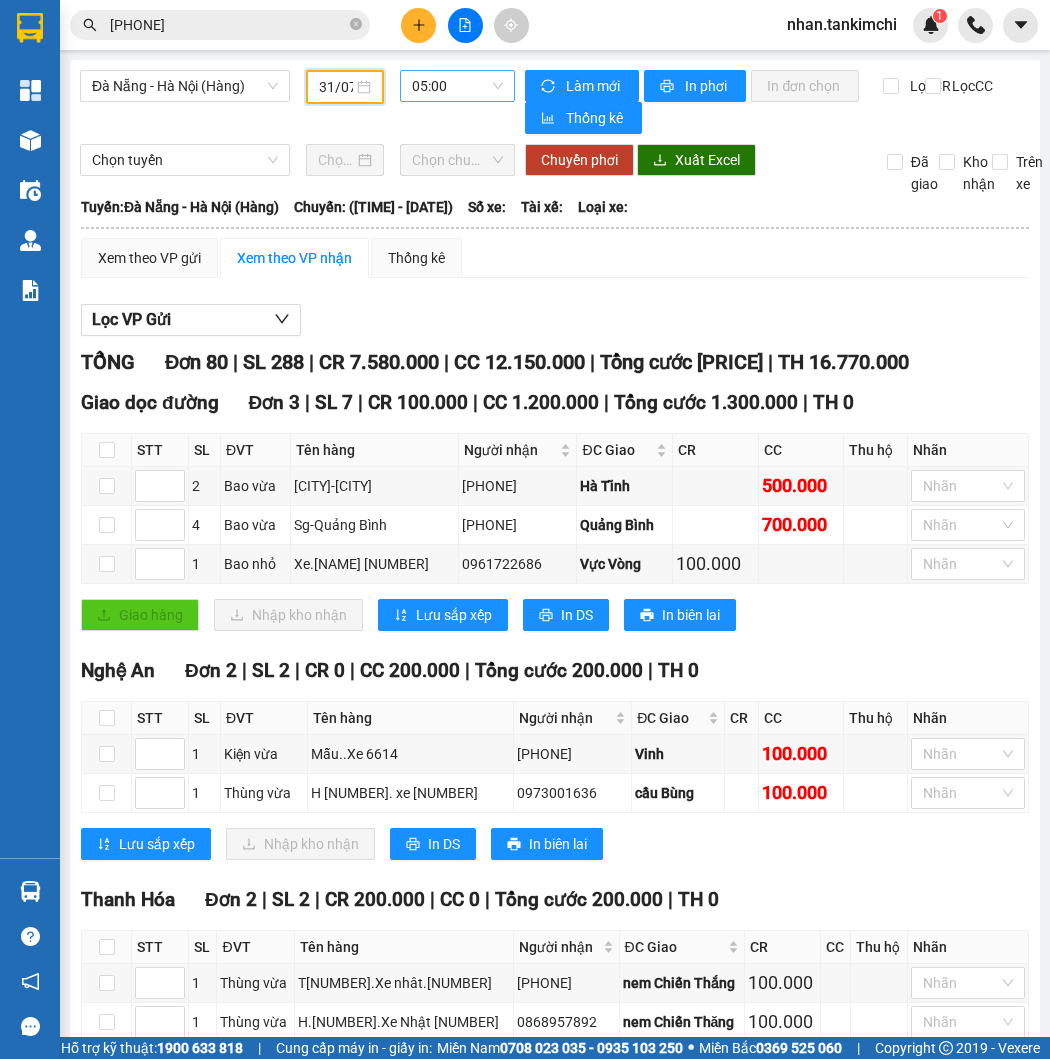 click on "05:00" at bounding box center [458, 86] 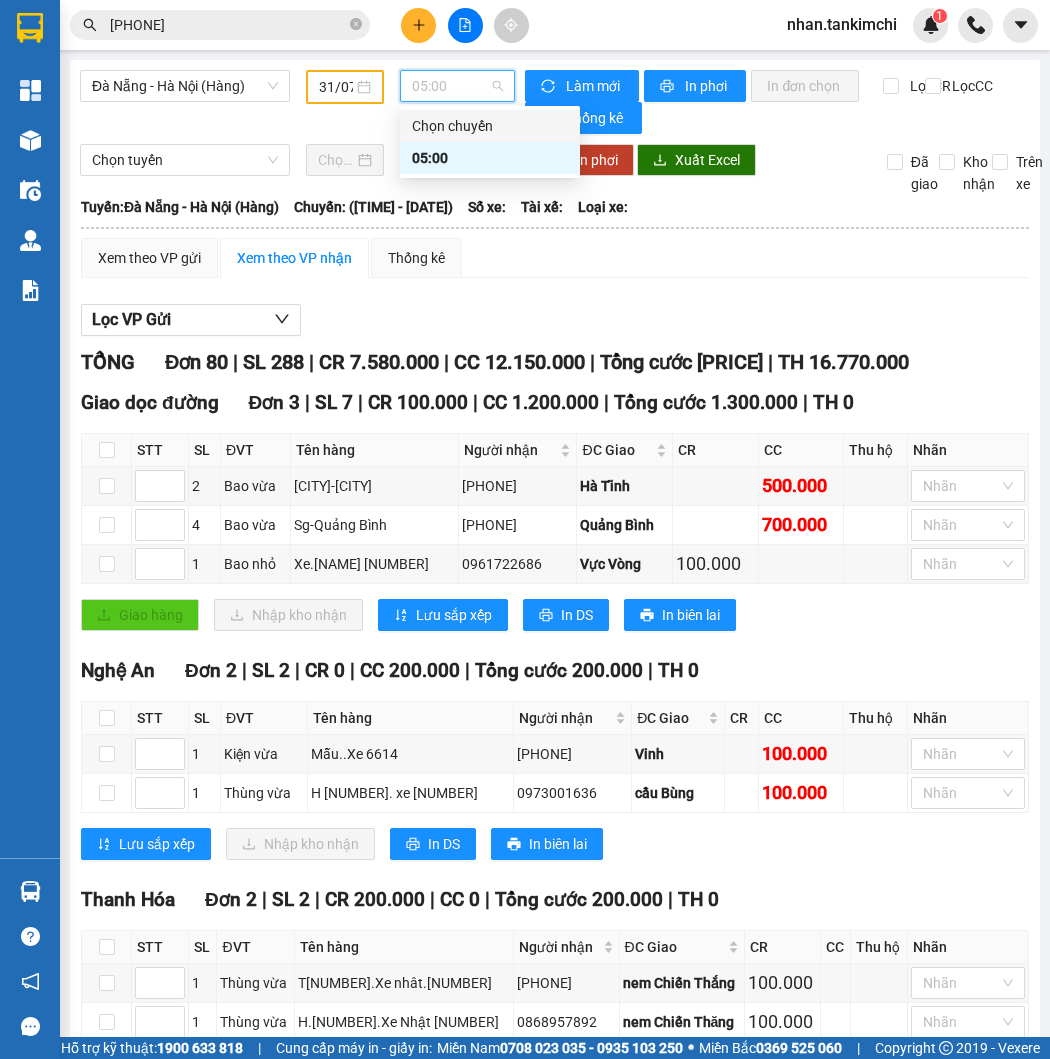 click on "Lọc VP Gửi" at bounding box center (555, 320) 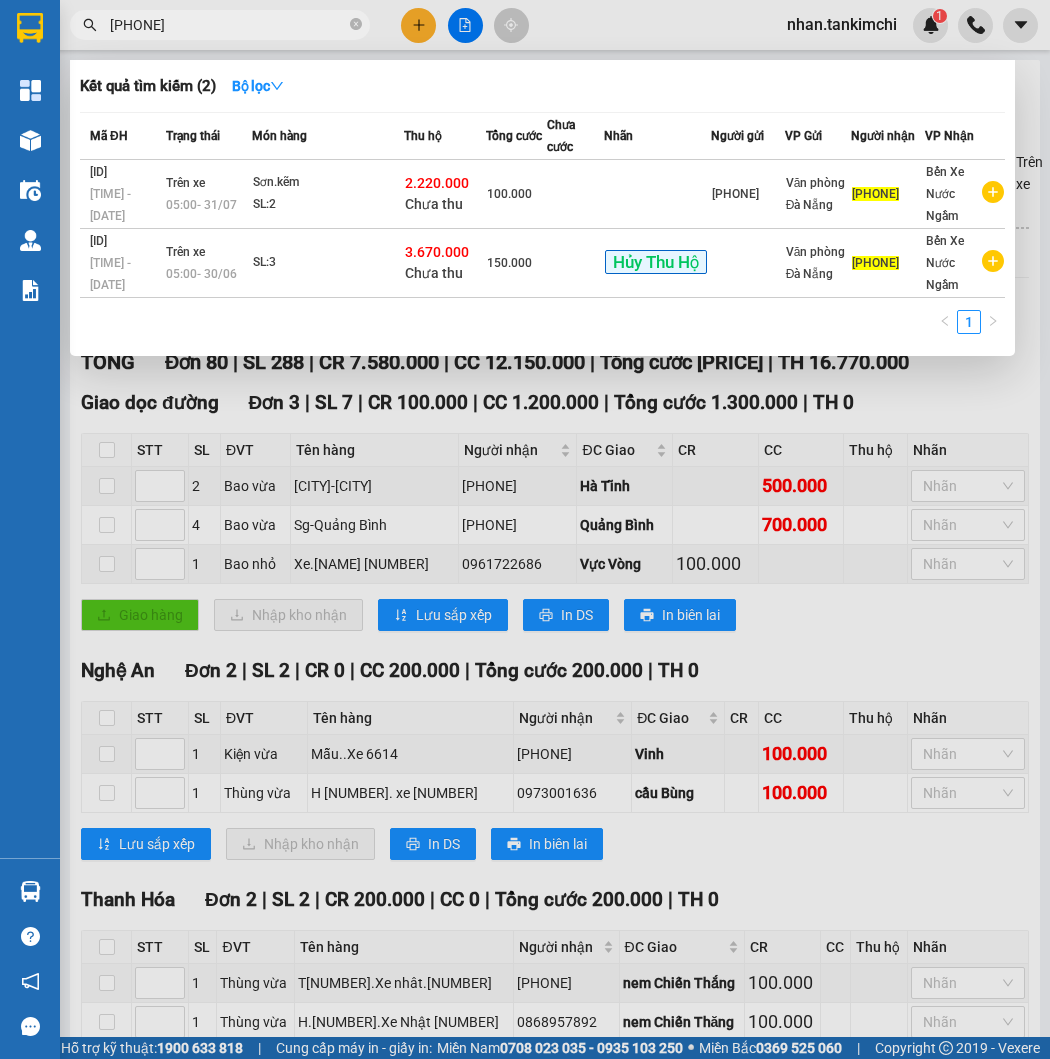 click on "0911715411" at bounding box center (228, 25) 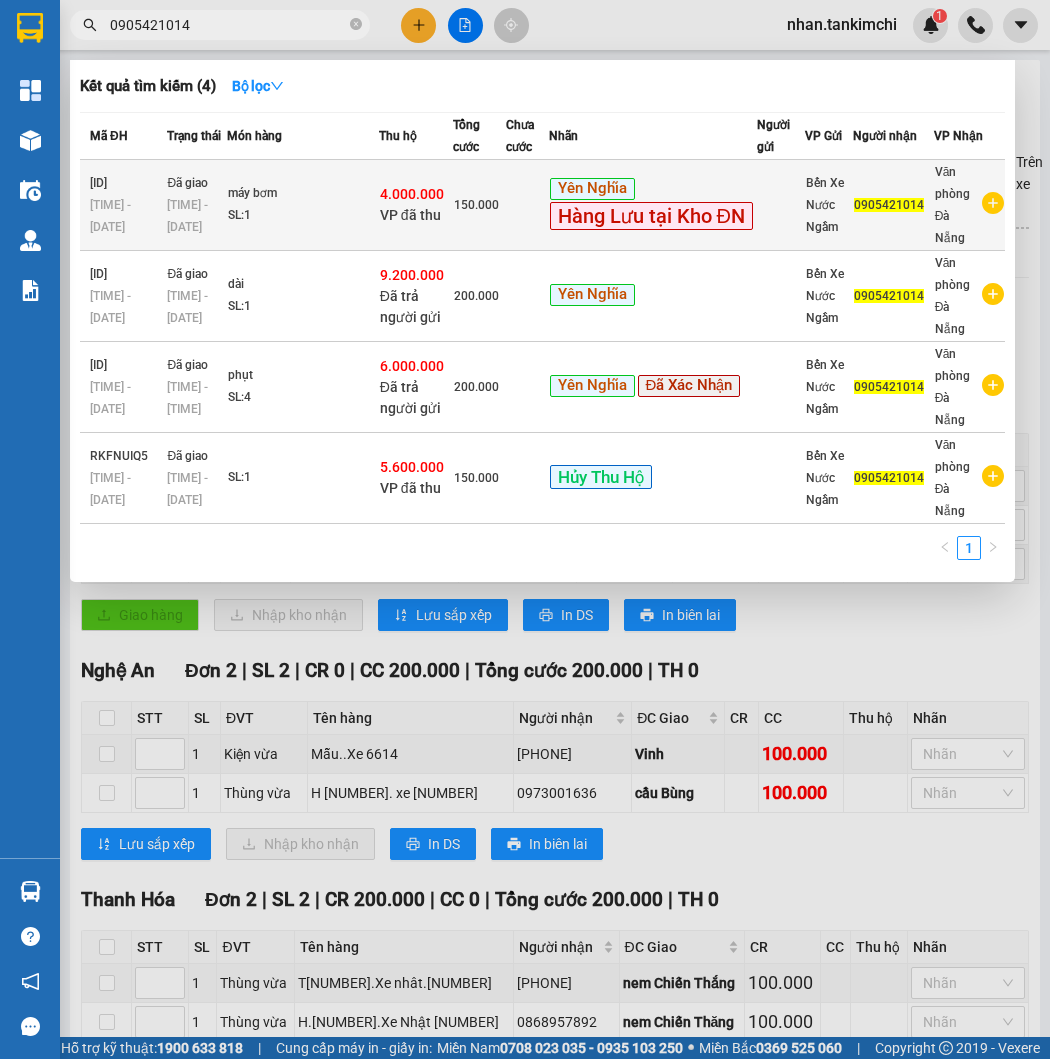 paste 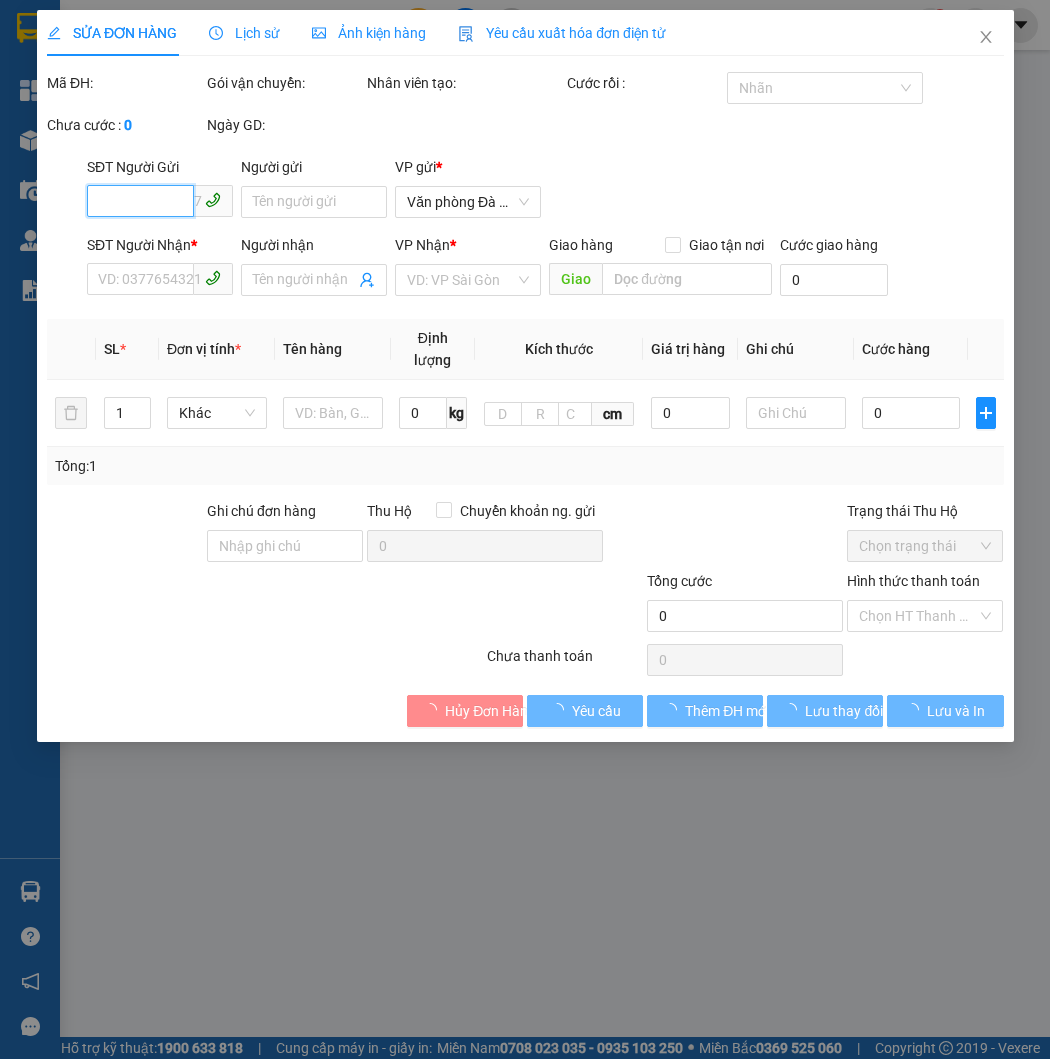 type on "0905421014" 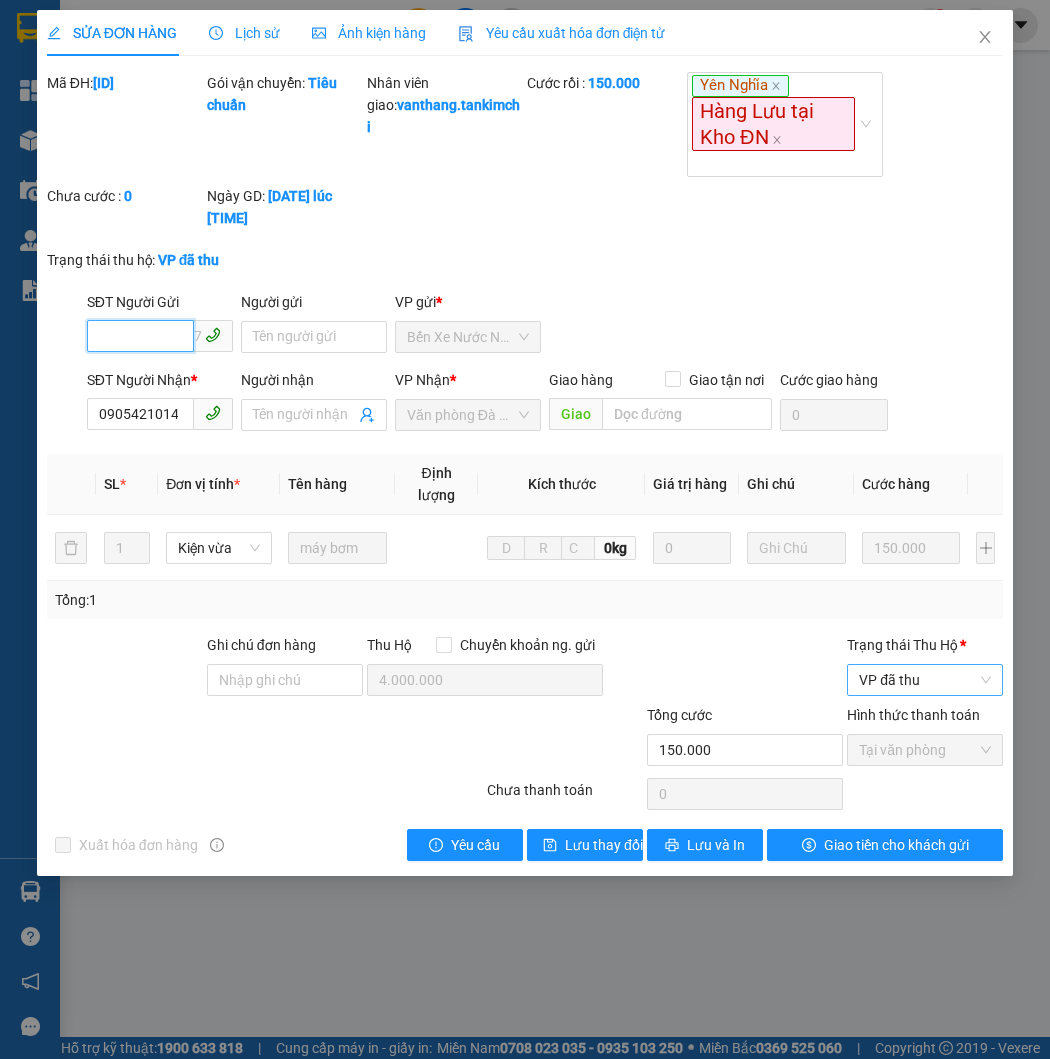 click on "VP đã thu" at bounding box center (925, 680) 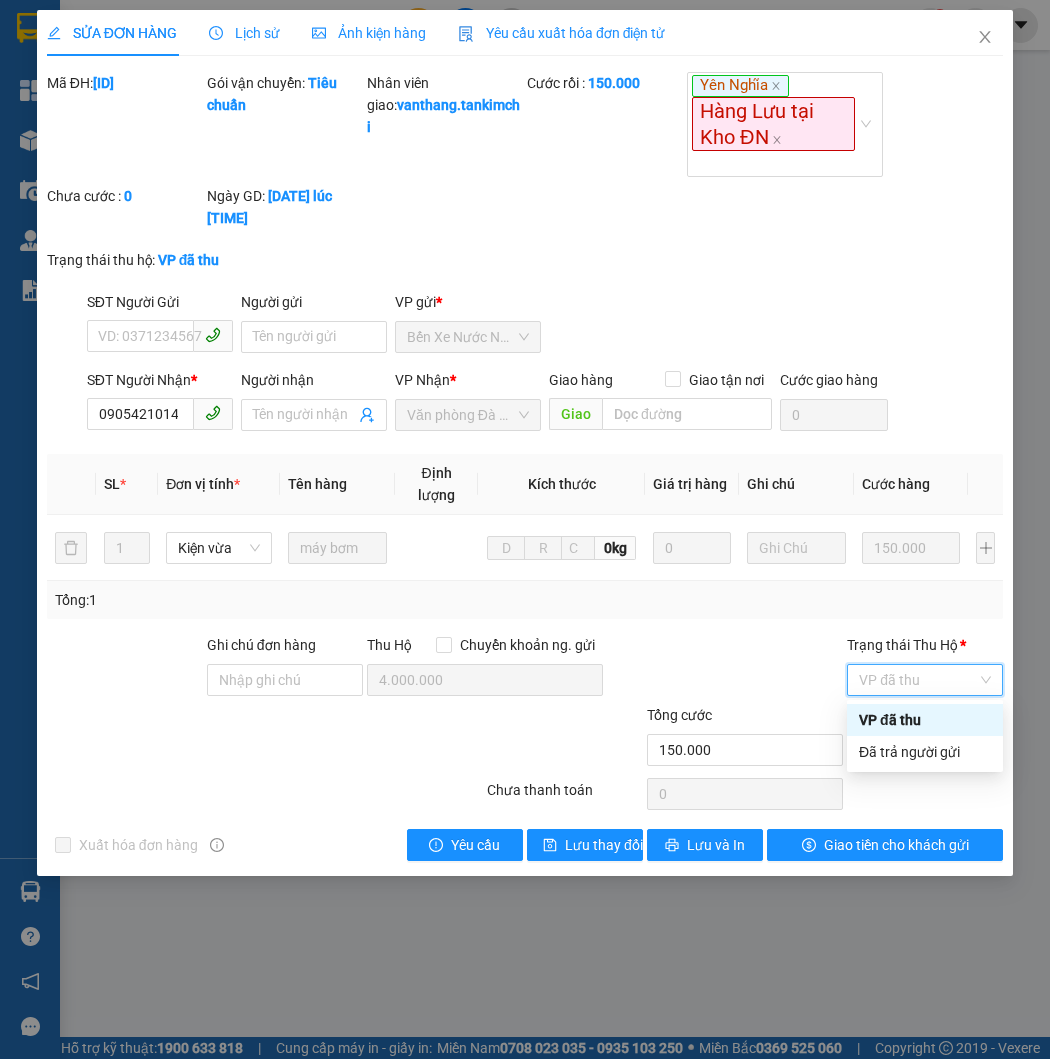click on "VP đã thu" at bounding box center [925, 720] 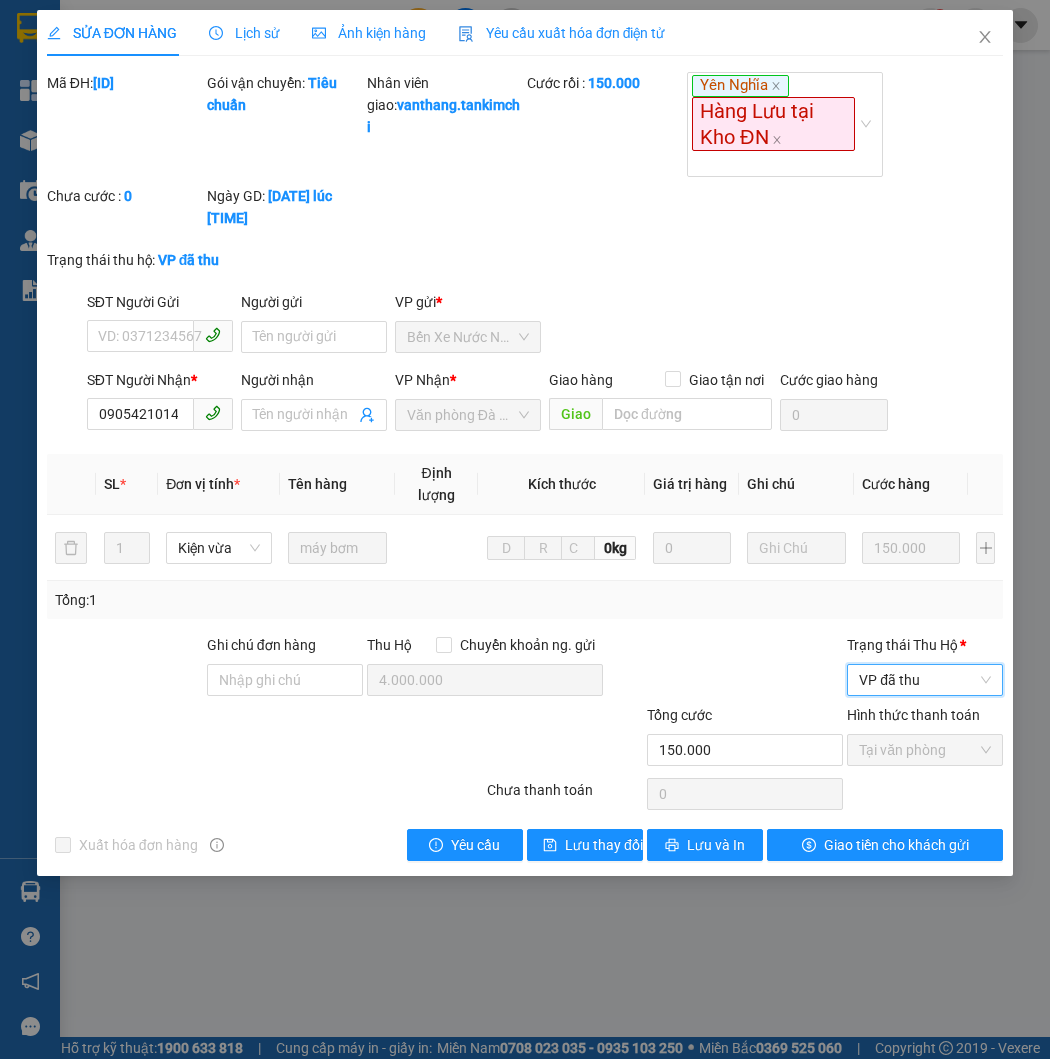click on "SỬA ĐƠN HÀNG Lịch sử Ảnh kiện hàng Yêu cầu xuất hóa đơn điện tử Total Paid Fee 150.000 Total UnPaid Fee 0 Cash Collection Total Fee Mã ĐH:  BXNN0307250010 Gói vận chuyển:   Tiêu chuẩn Nhân viên giao: vanthang.tankimchi Cước rồi :   150.000 Yên Nghĩa Hàng Lưu tại Kho ĐN   Chưa cước :   0 Ngày GD:   03-07-2025 lúc 07:31 Trạng thái thu hộ:   VP đã thu SĐT Người Gửi VD: 0371234567 Người gửi Tên người gửi VP gửi  * Bến Xe Nước Ngầm SĐT Người Nhận  * 0905421014 Người nhận Tên người nhận VP Nhận  * Văn phòng Đà Nẵng Giao hàng Giao tận nơi Giao Cước giao hàng 0 SL  * Đơn vị tính  * Tên hàng  Định lượng Kích thước Giá trị hàng Ghi chú Cước hàng                     1 Kiện vừa máy bơm 0kg 0 150.000 Tổng:  1 Ghi chú đơn hàng Thu Hộ Chuyển khoản ng. gửi 4.000.000 Trạng thái Thu Hộ    * VP đã thu VP đã thu Tổng cước 150.000 150.000" at bounding box center [525, 443] 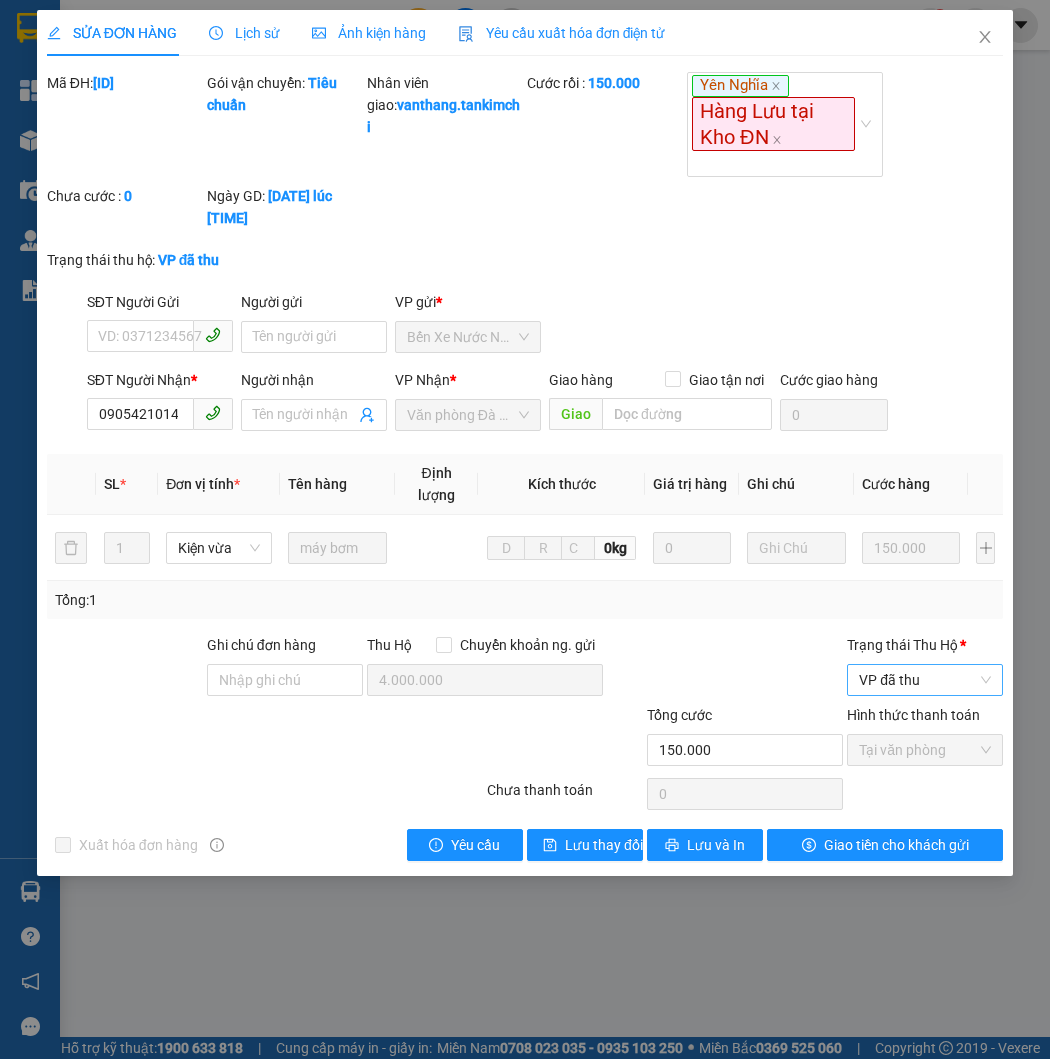 click on "VP đã thu" at bounding box center [925, 680] 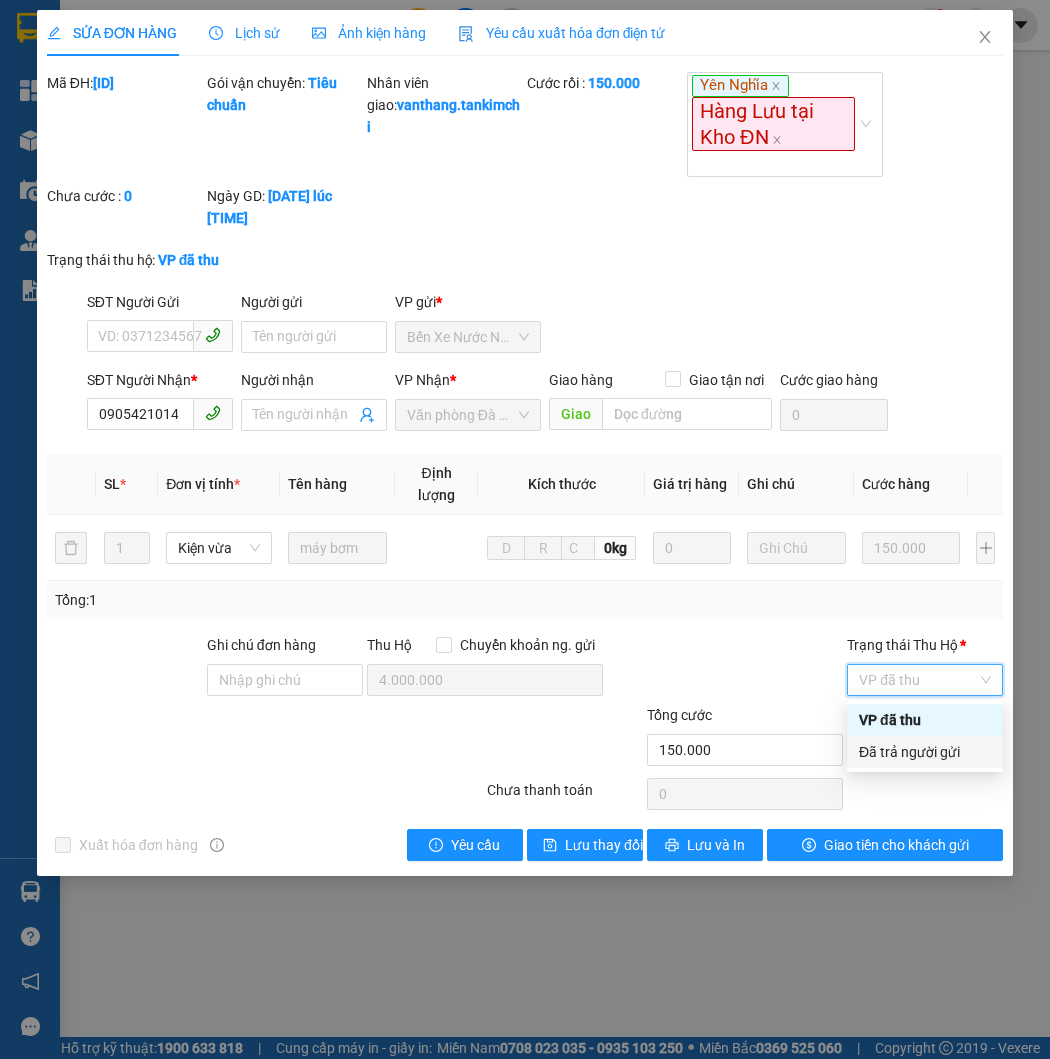 click on "Đã trả người gửi" at bounding box center (925, 752) 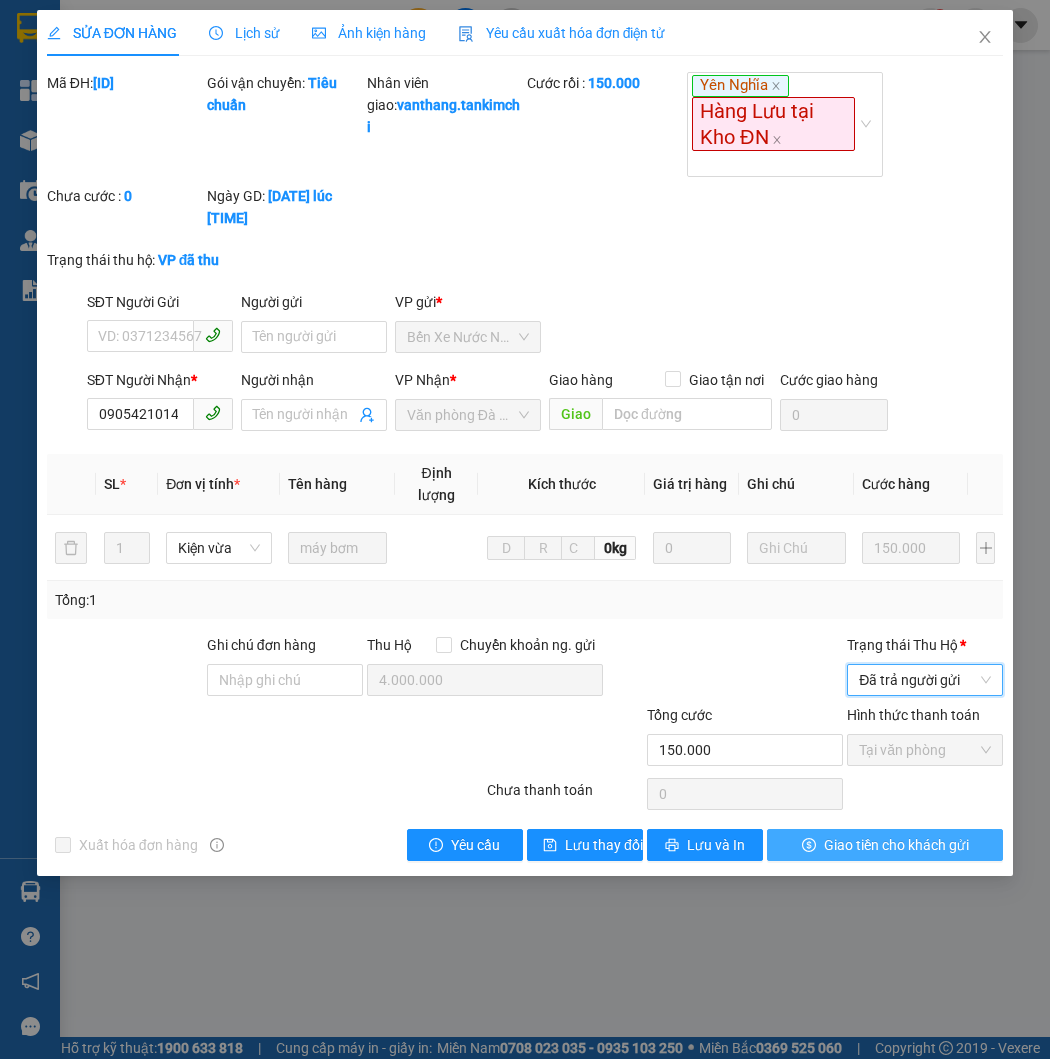 click on "Giao tiền cho khách gửi" at bounding box center (896, 845) 